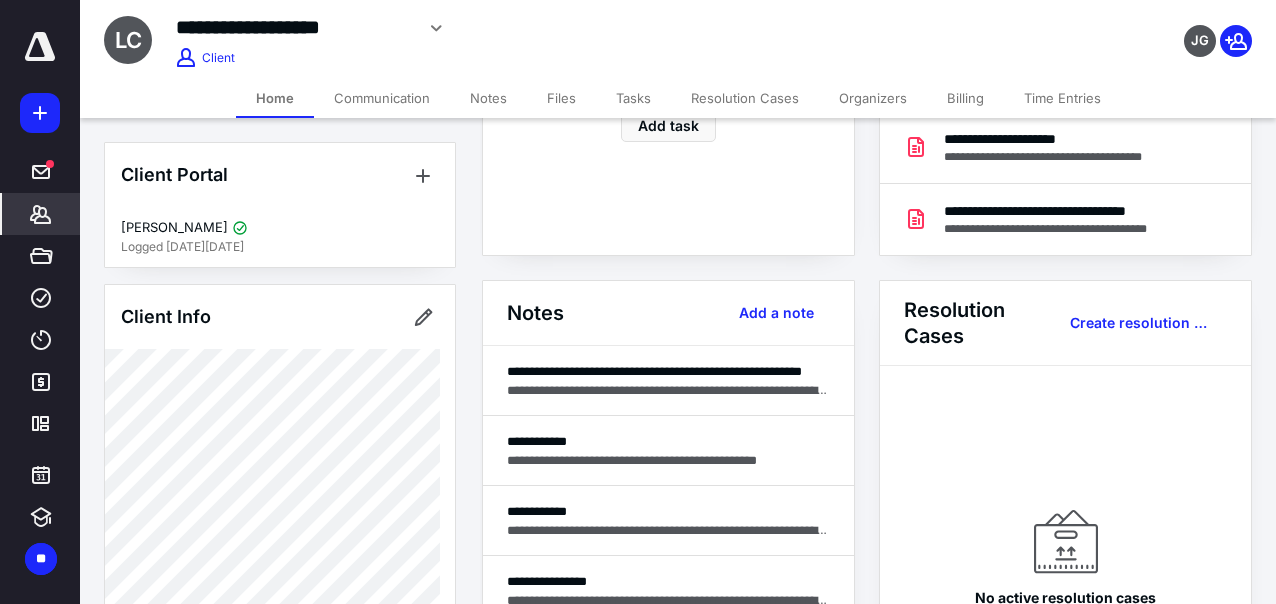 scroll, scrollTop: 0, scrollLeft: 0, axis: both 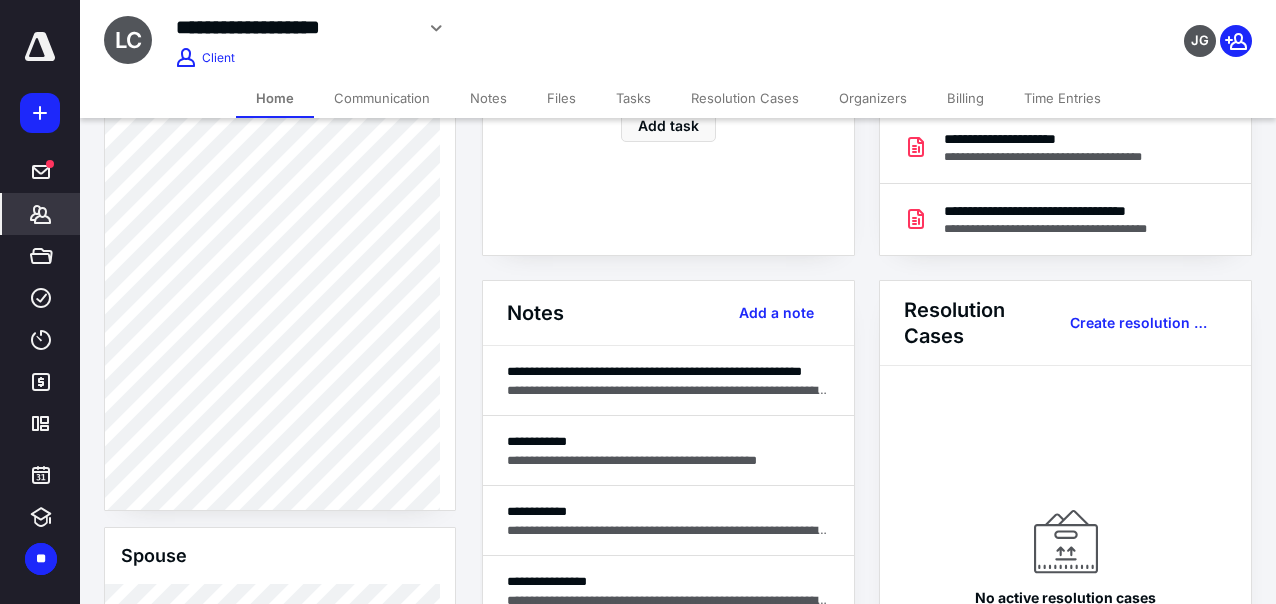 click on "*******" at bounding box center [41, 214] 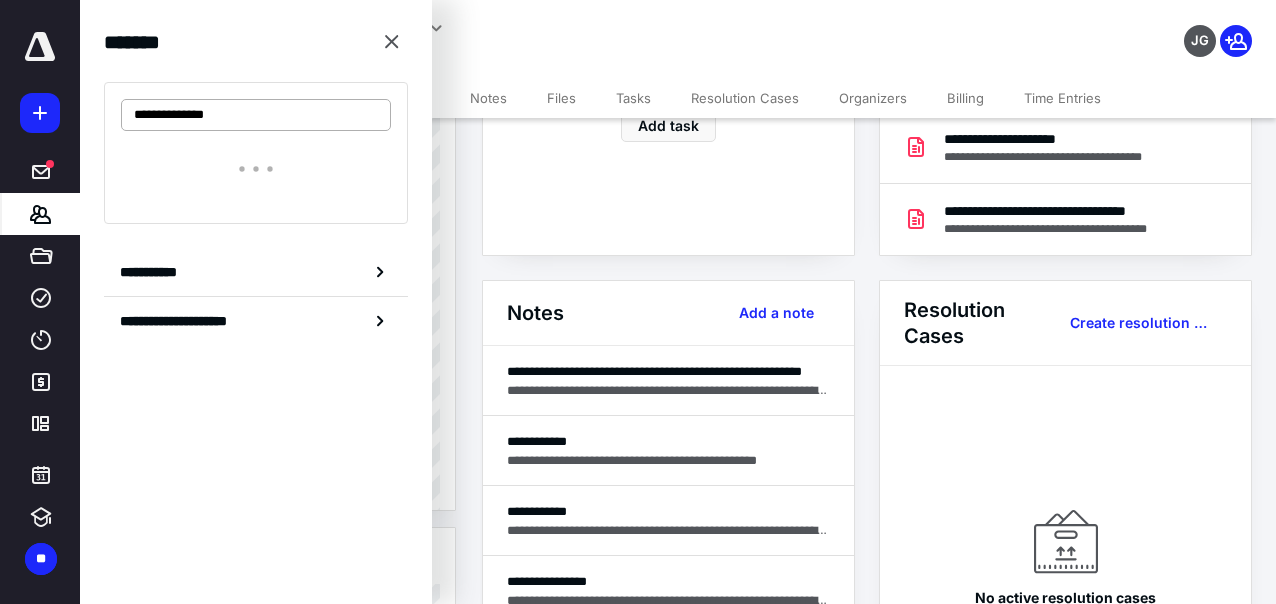 click on "**********" at bounding box center [256, 115] 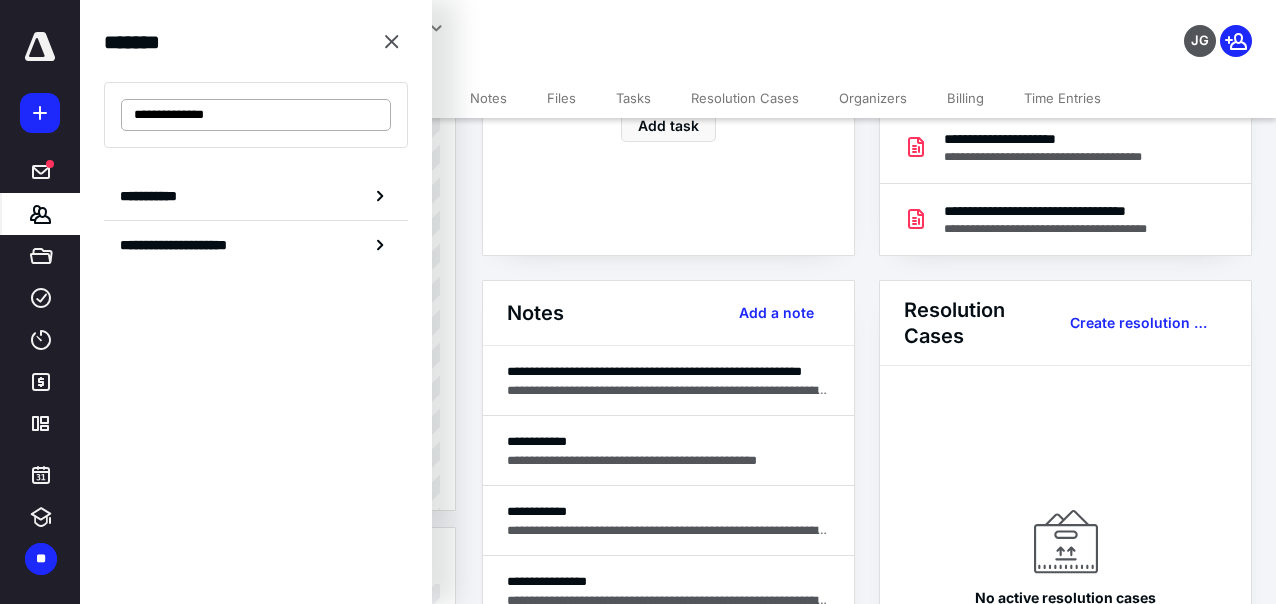 click on "**********" at bounding box center (256, 115) 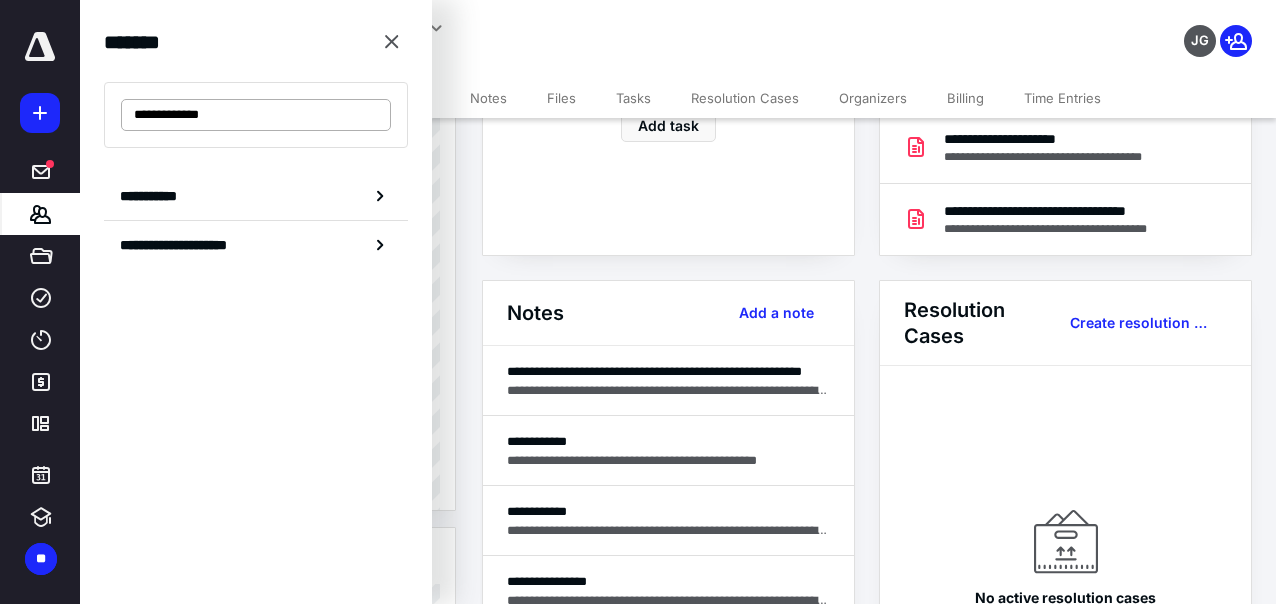 click on "**********" at bounding box center [256, 115] 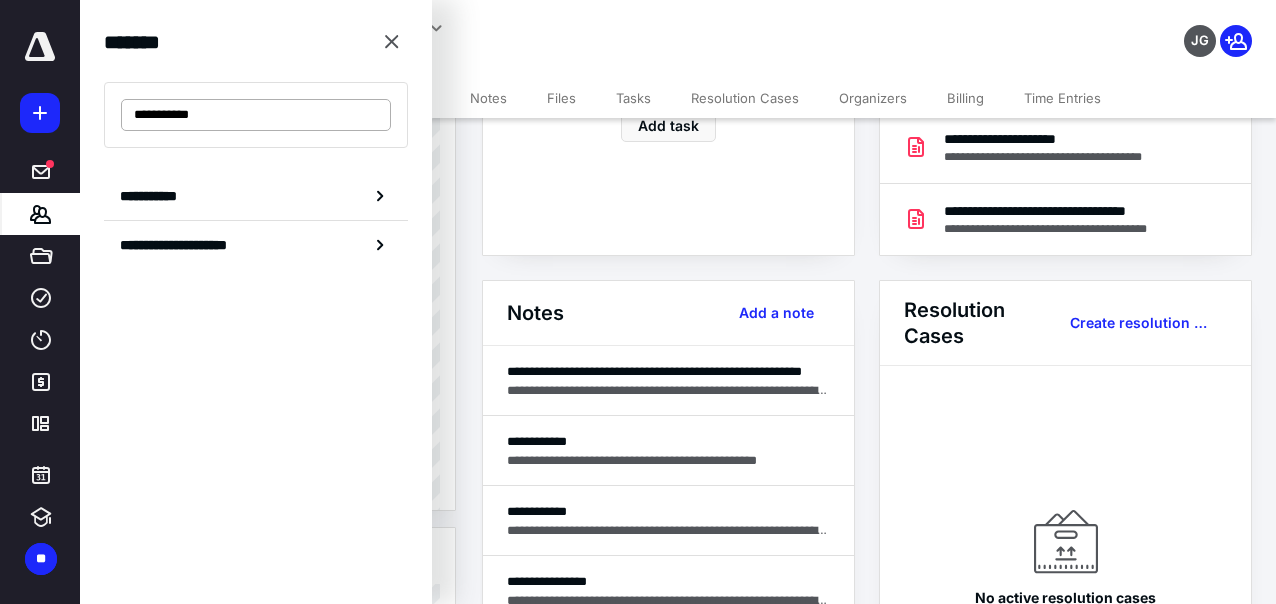 click on "**********" at bounding box center (256, 115) 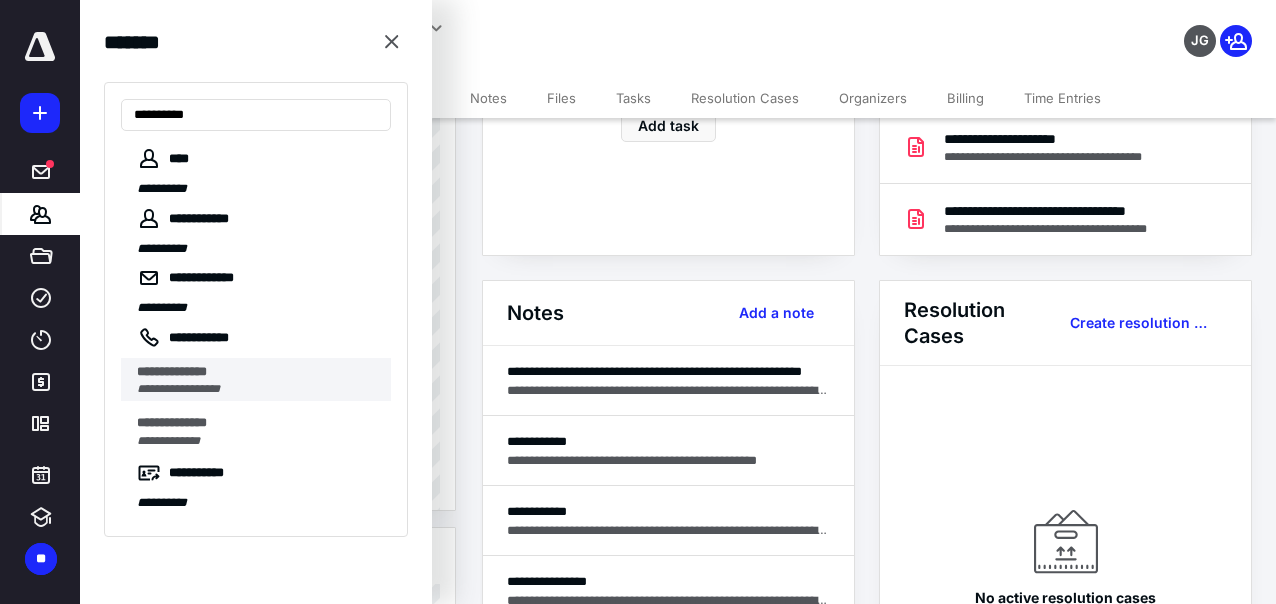 type on "**********" 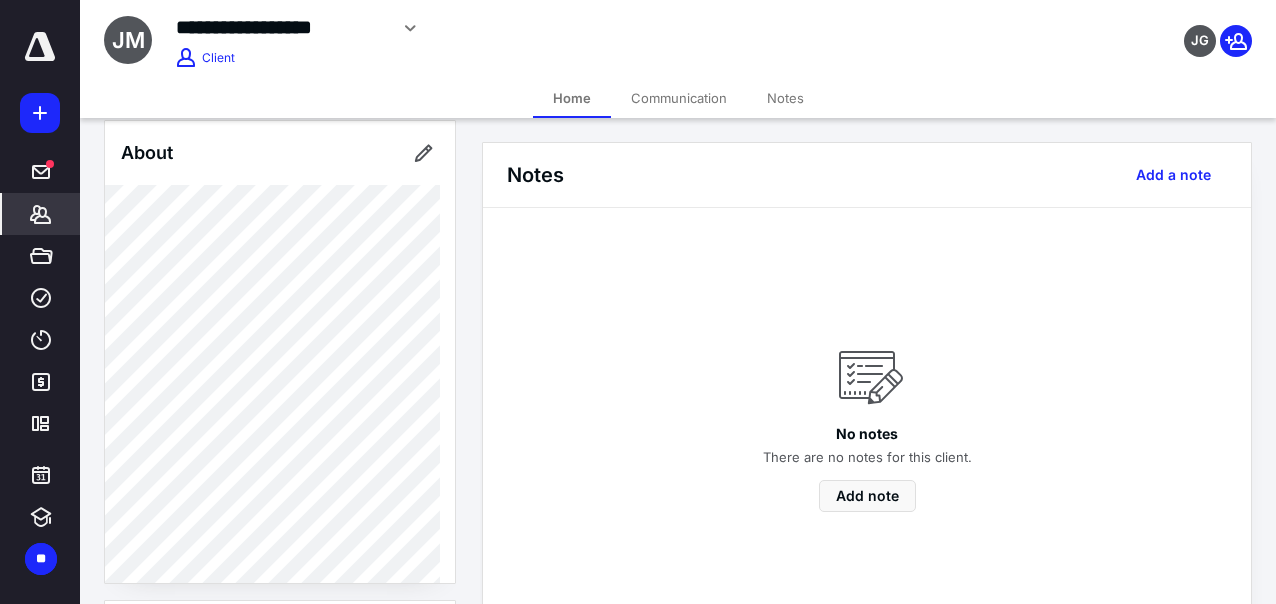 scroll, scrollTop: 701, scrollLeft: 0, axis: vertical 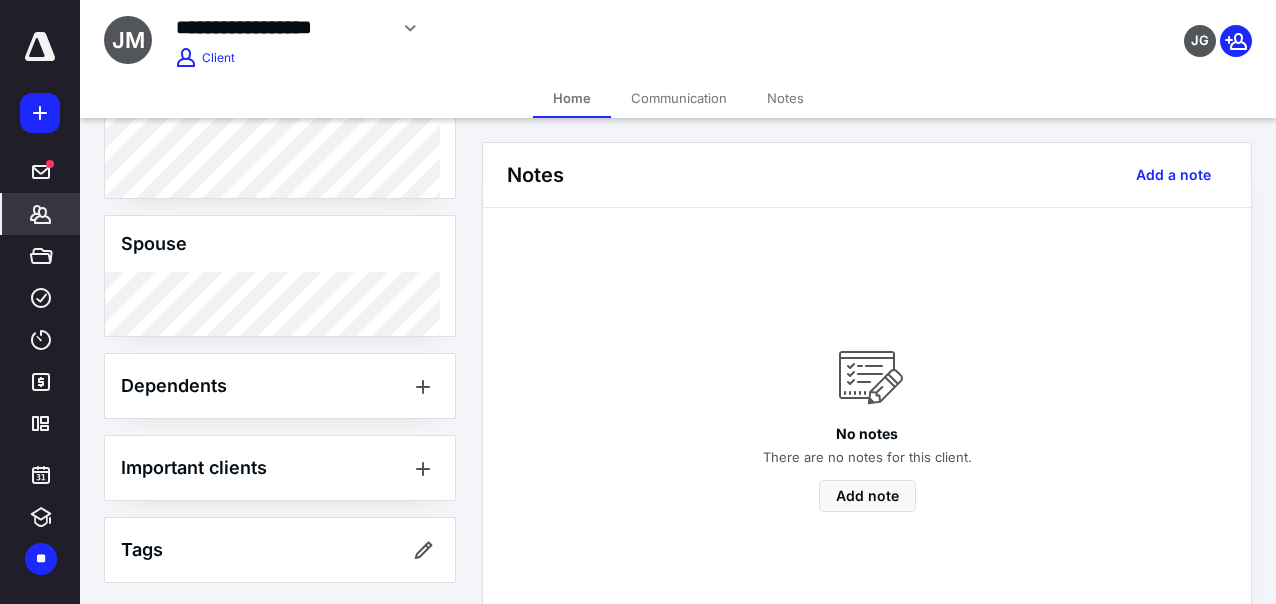 click at bounding box center (40, 113) 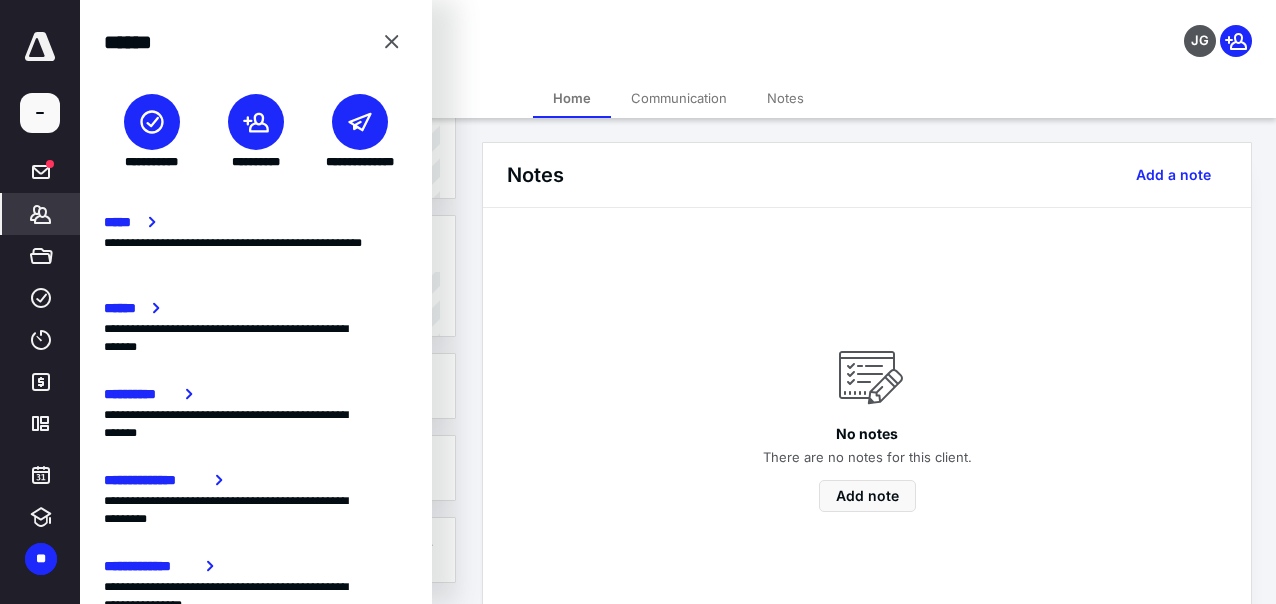 click at bounding box center [256, 122] 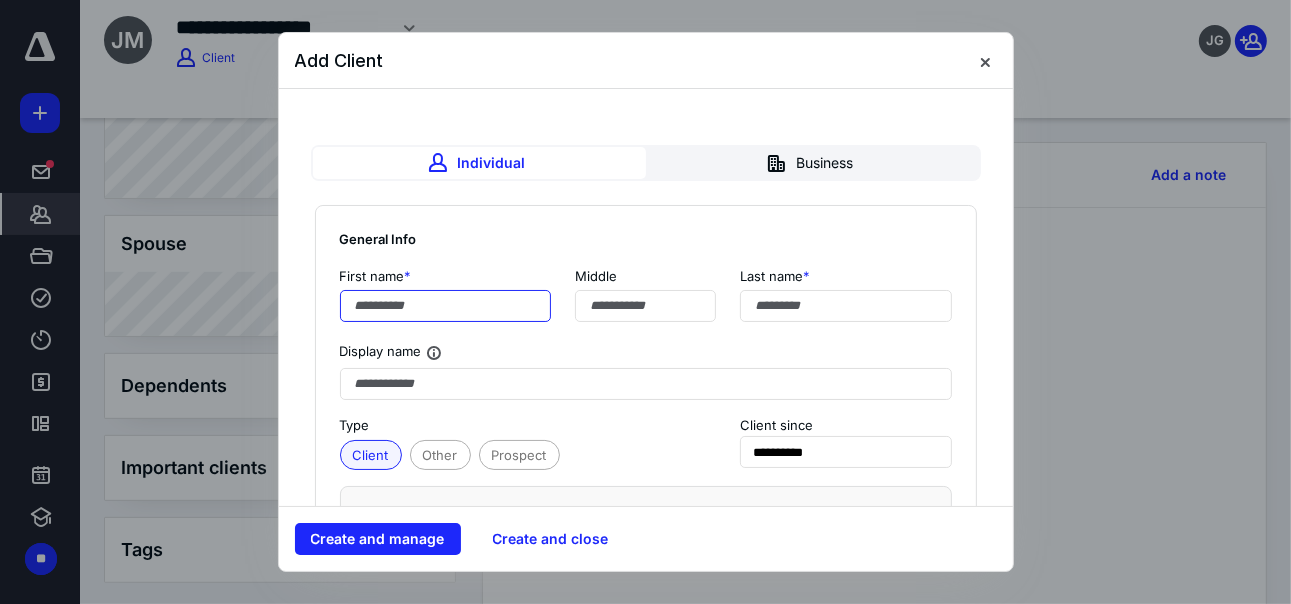 click at bounding box center [446, 306] 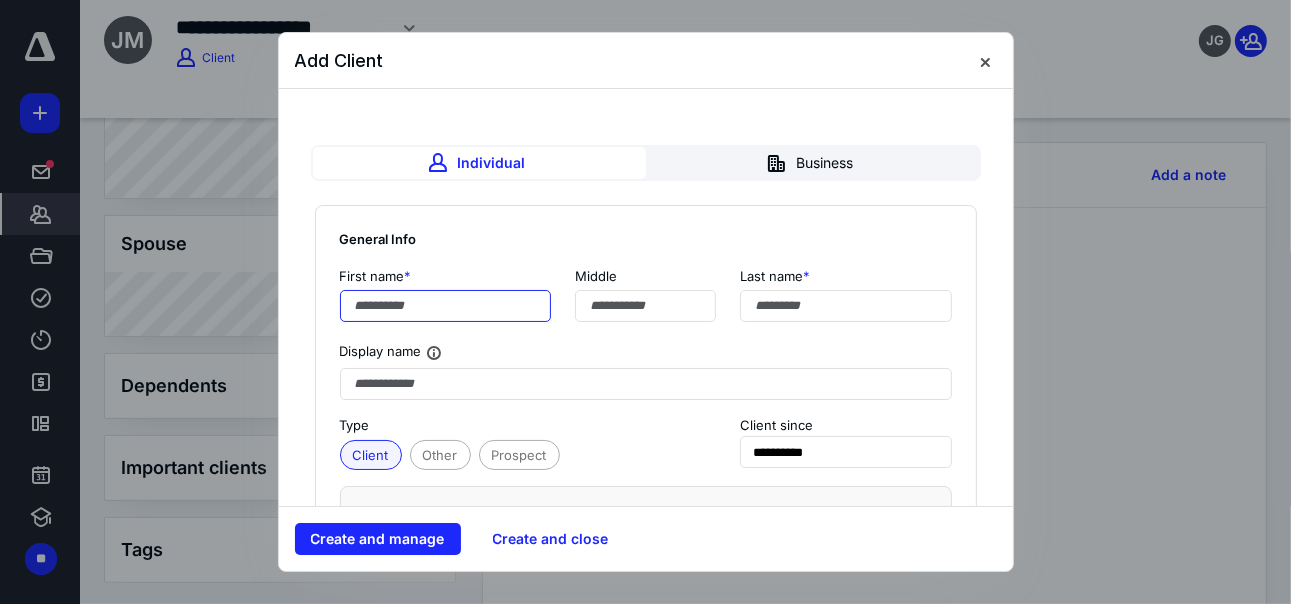 click at bounding box center (446, 306) 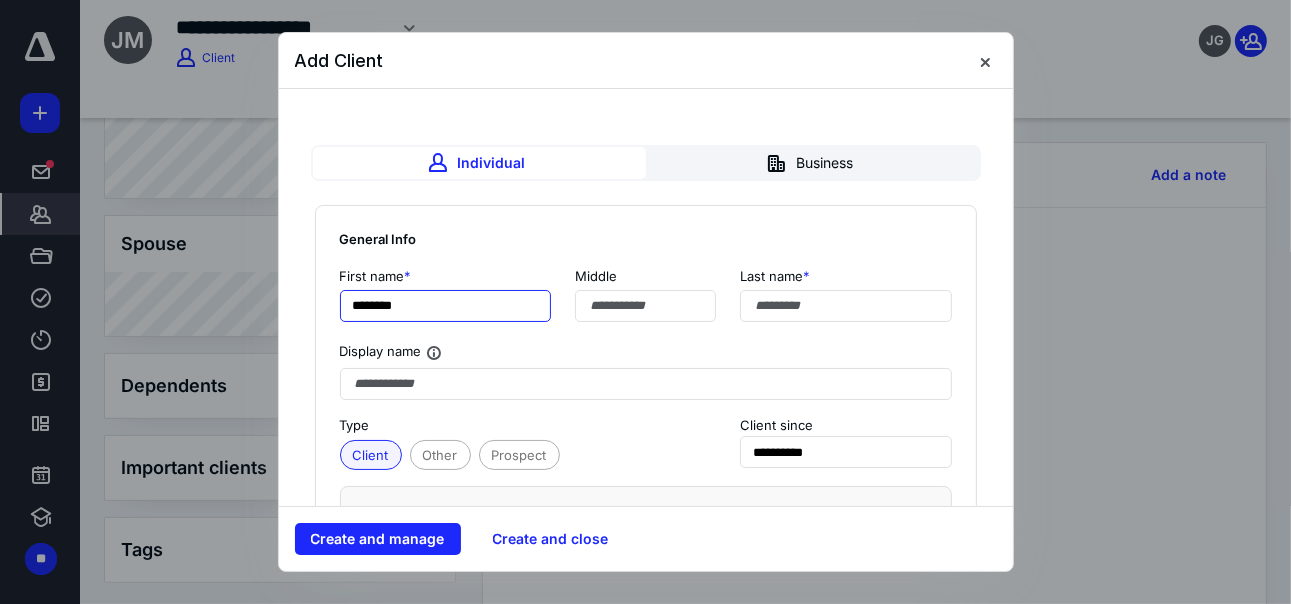 type on "********" 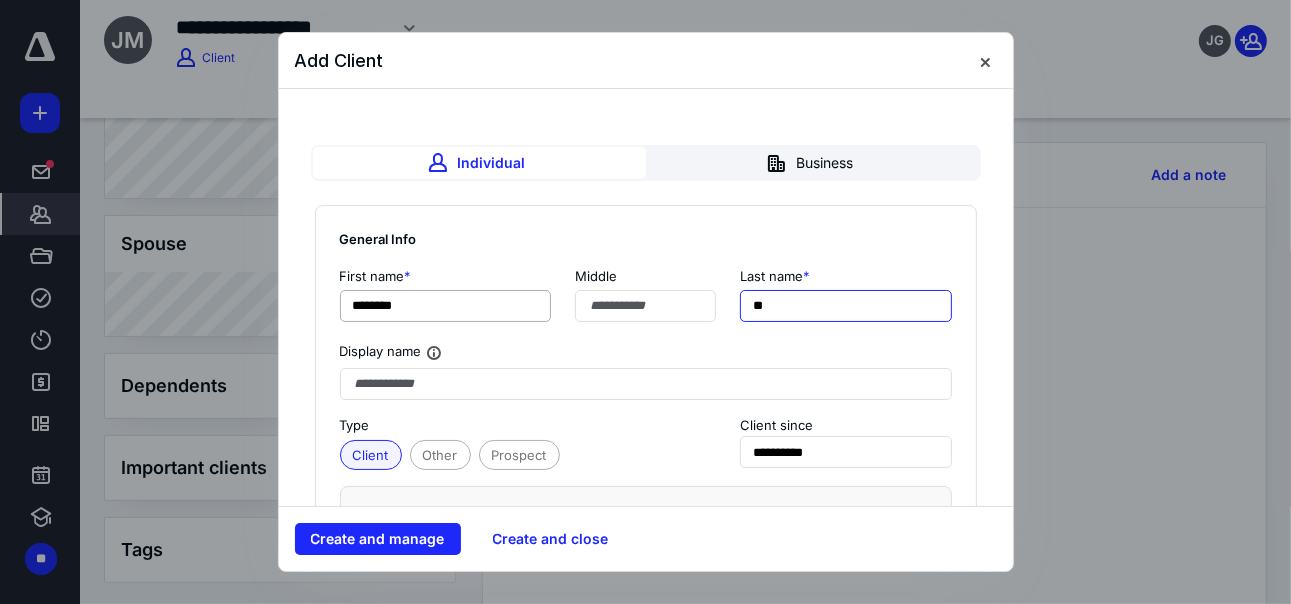 type on "*" 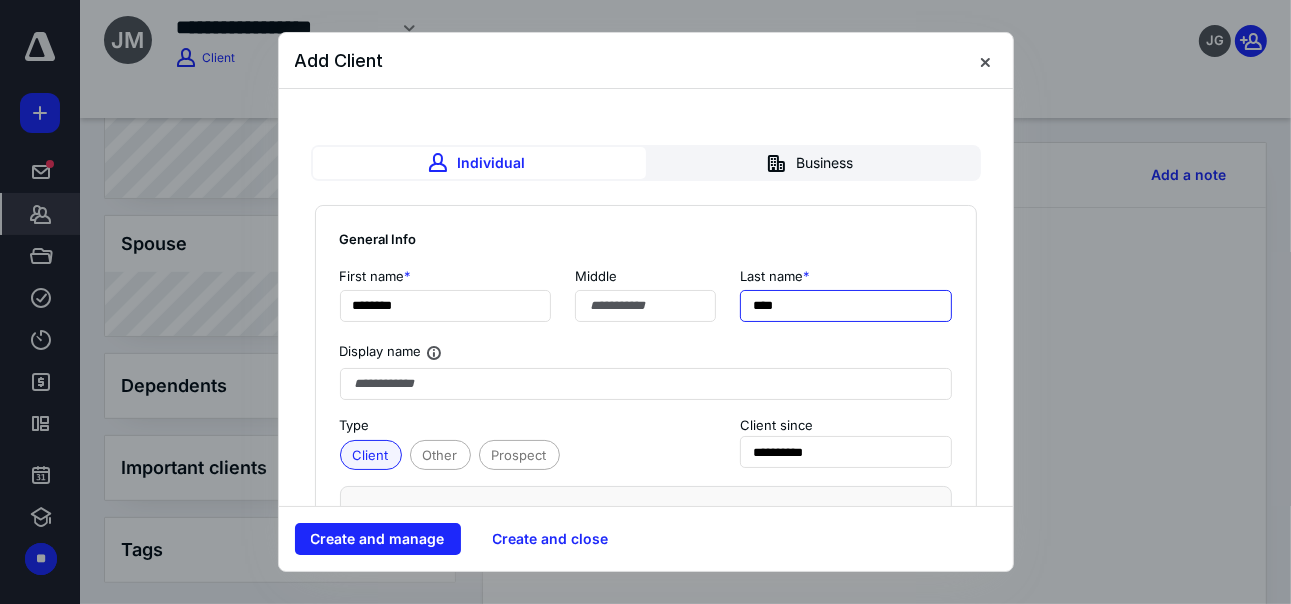 type on "****" 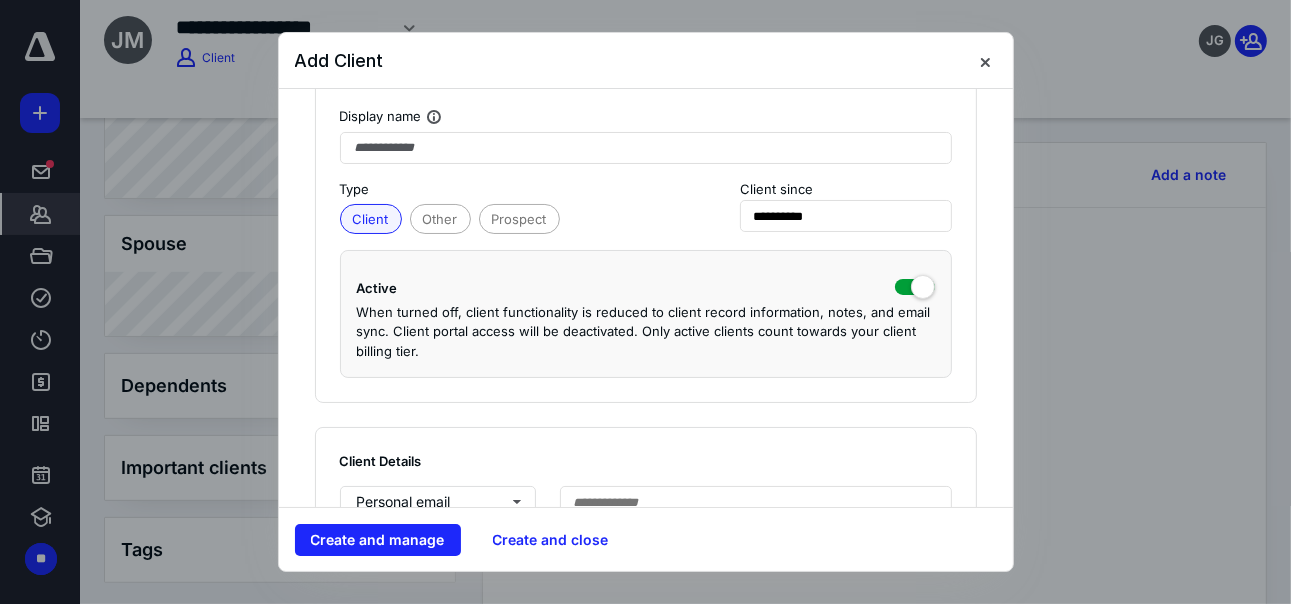 scroll, scrollTop: 256, scrollLeft: 0, axis: vertical 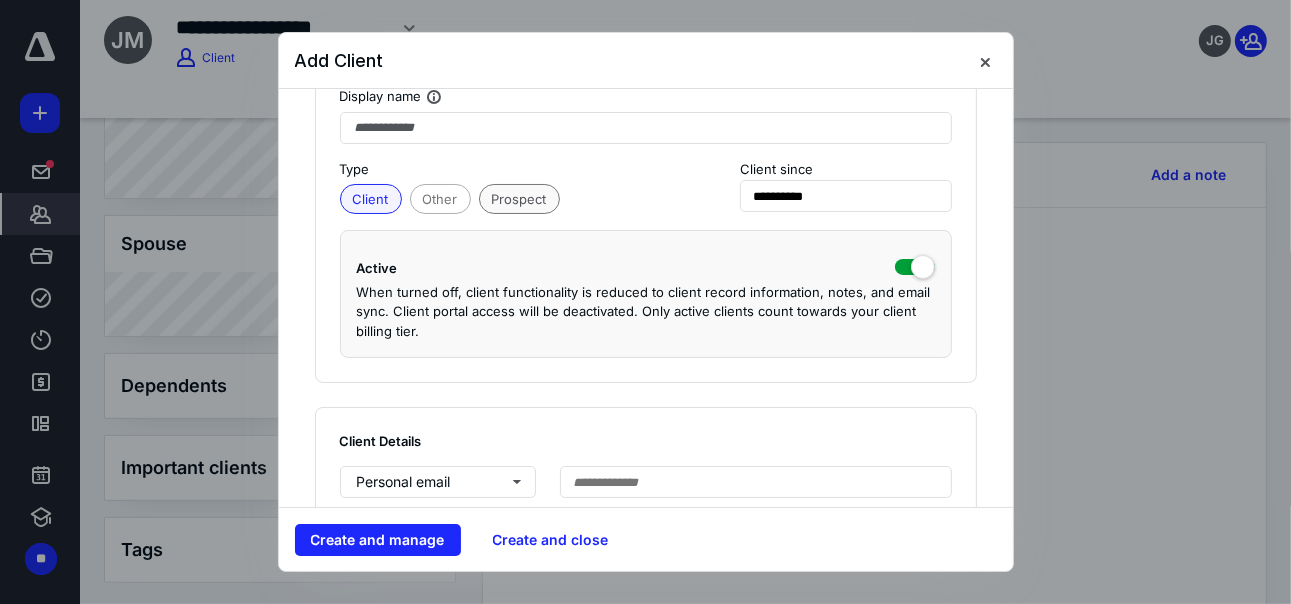 click on "Prospect" at bounding box center [519, 199] 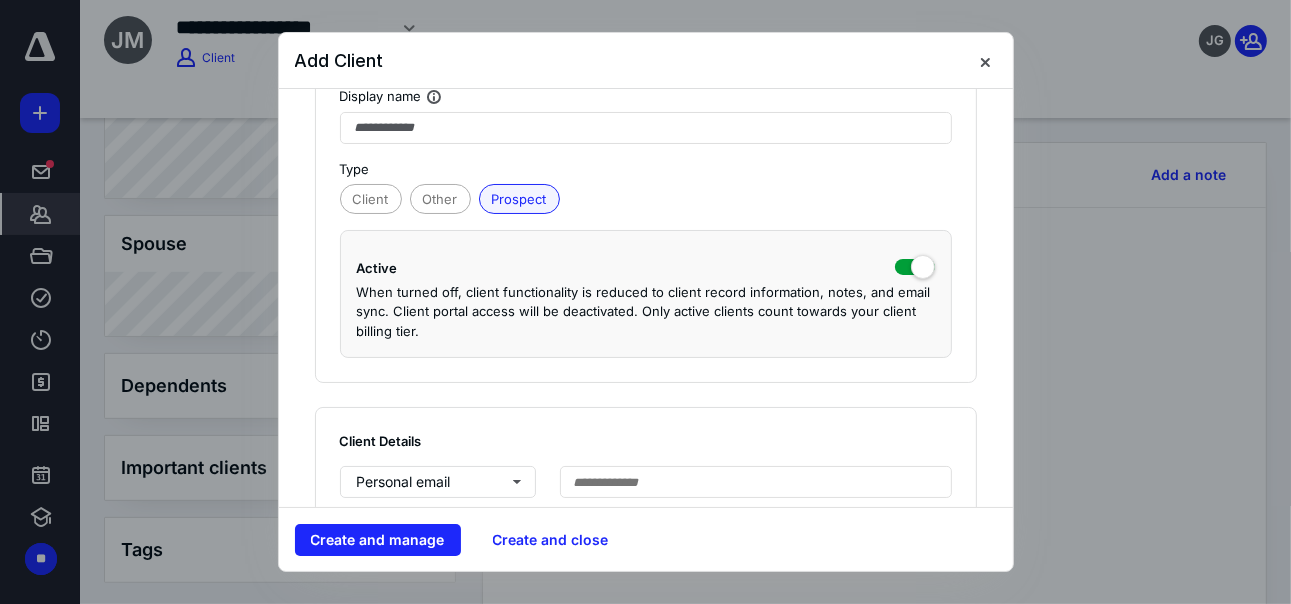 scroll, scrollTop: 424, scrollLeft: 0, axis: vertical 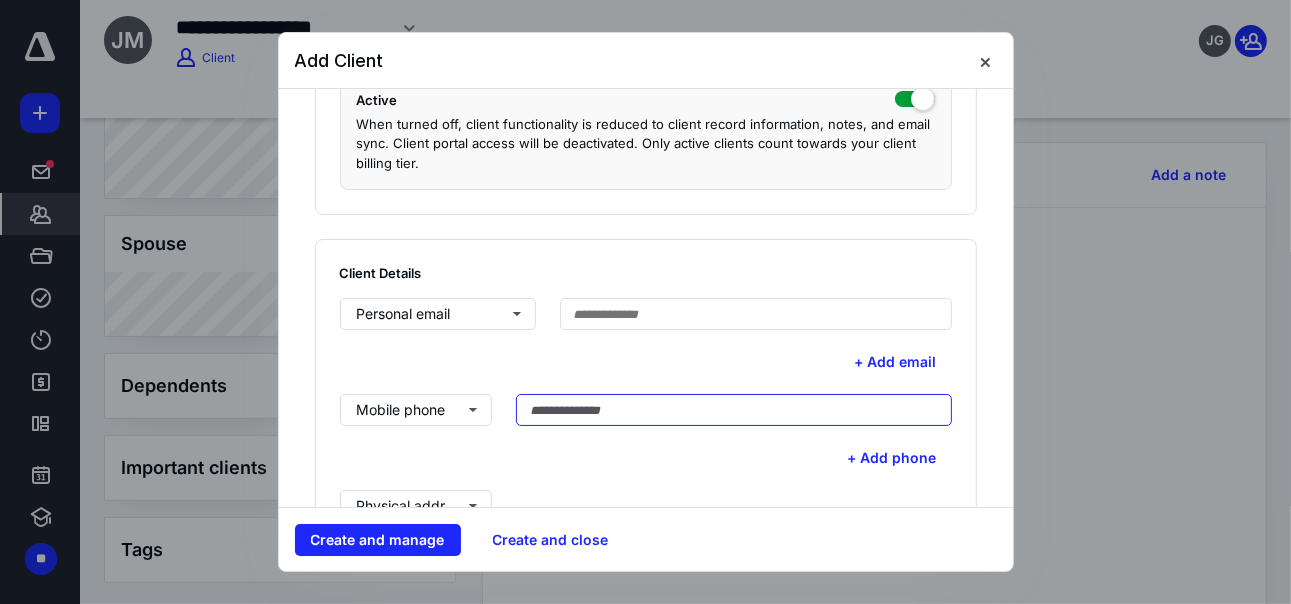 click at bounding box center (734, 410) 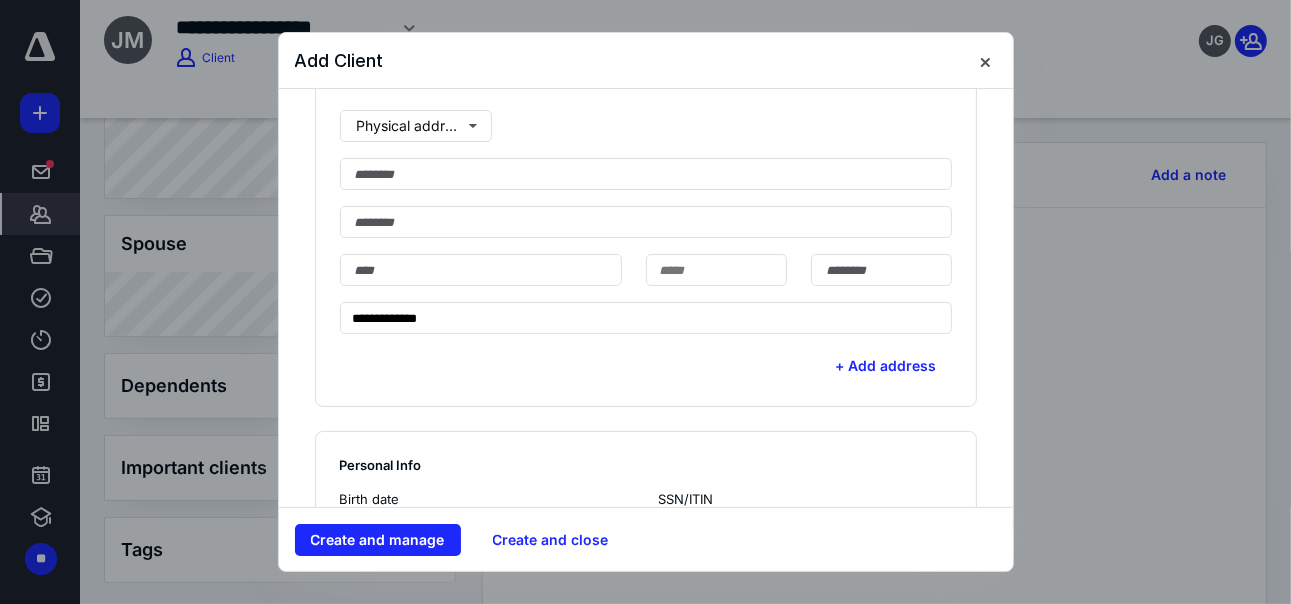 scroll, scrollTop: 804, scrollLeft: 0, axis: vertical 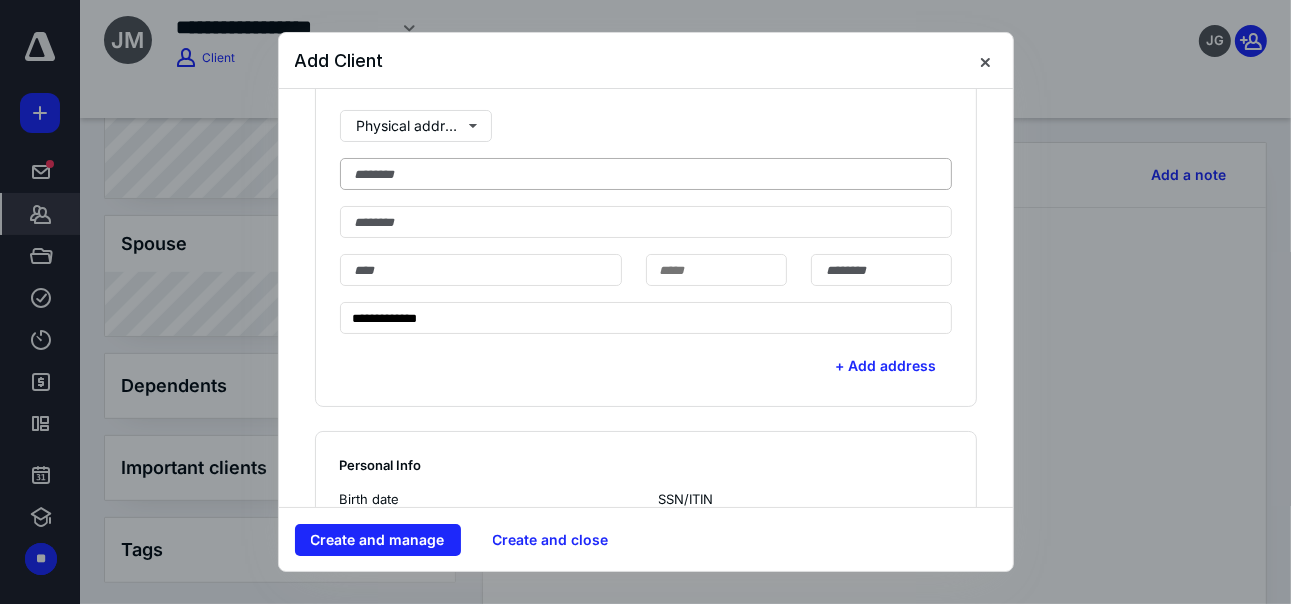 type on "**********" 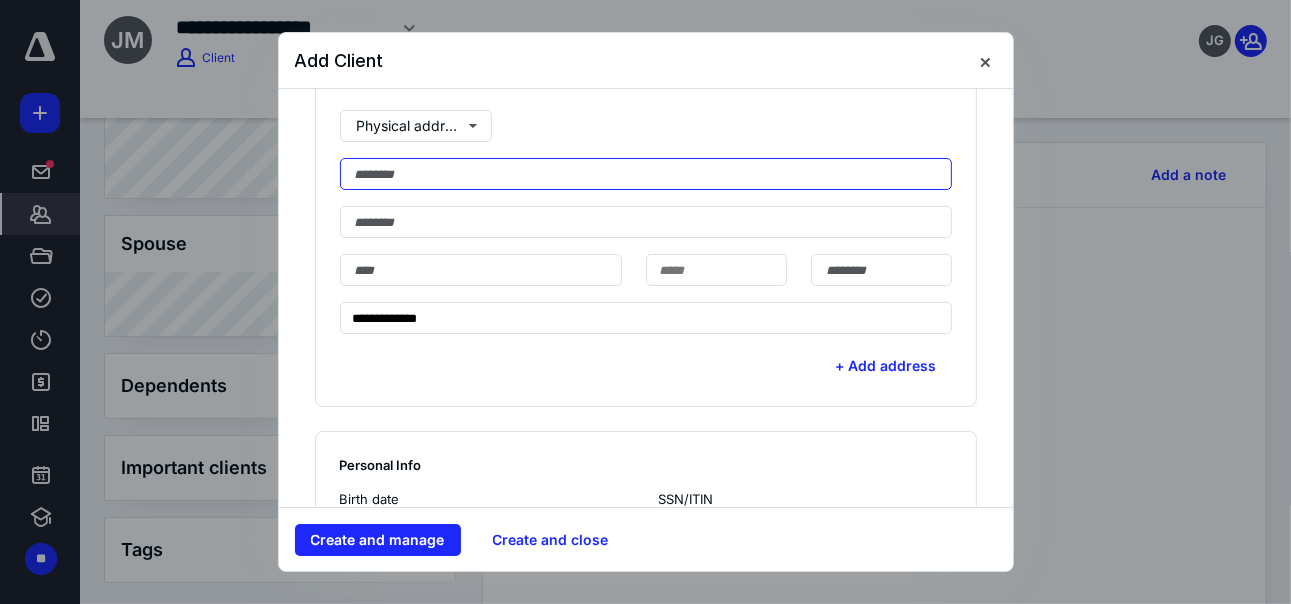 click at bounding box center [646, 174] 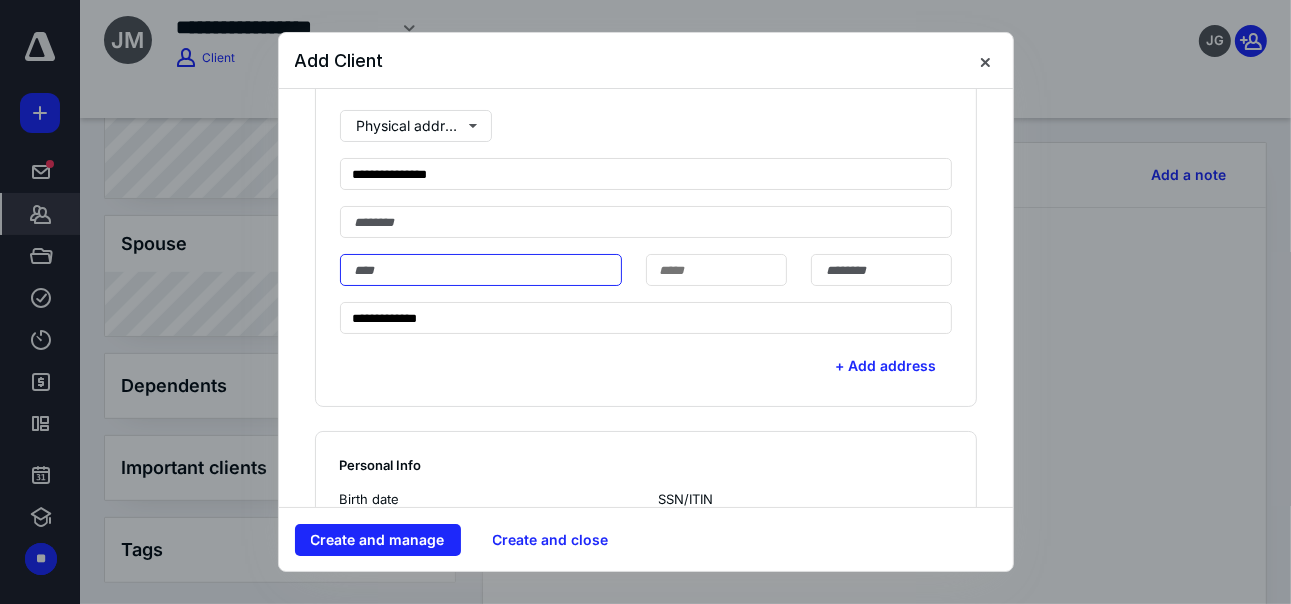 click at bounding box center (481, 270) 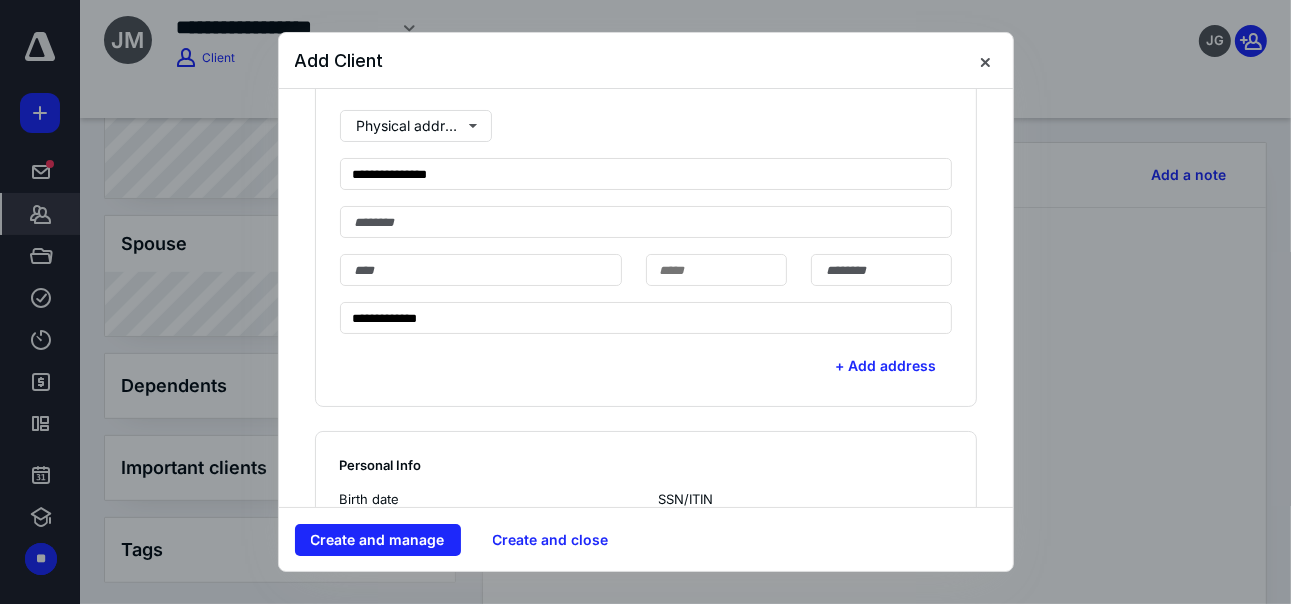 click on "**********" at bounding box center (646, 222) 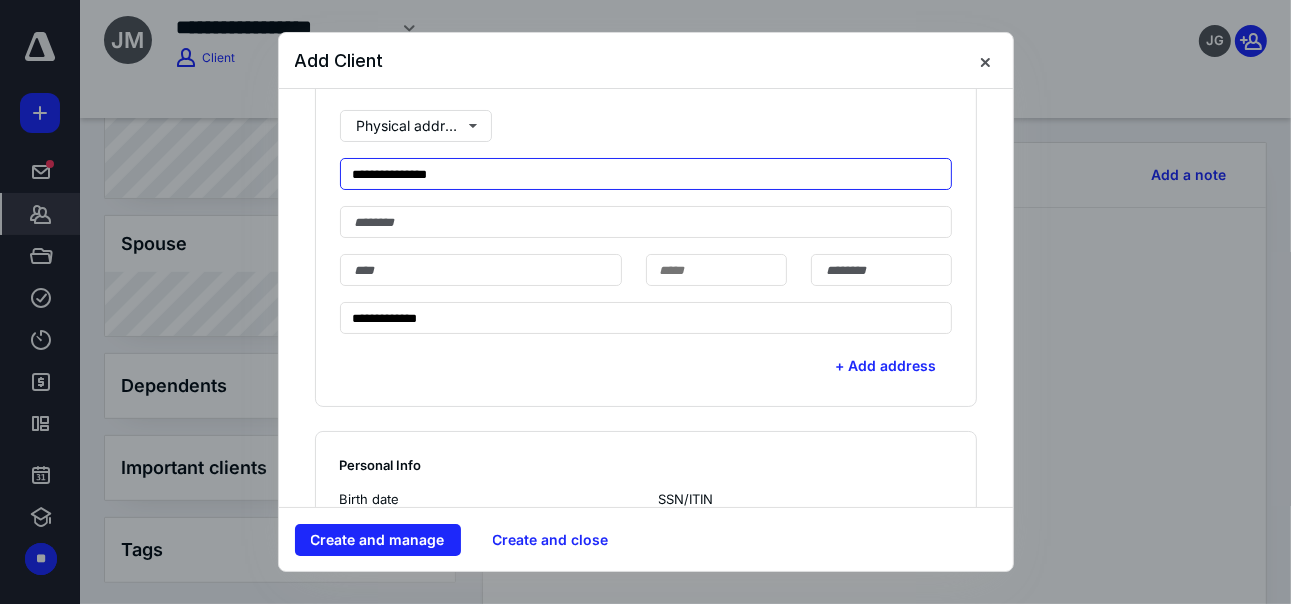 click on "**********" at bounding box center (646, 174) 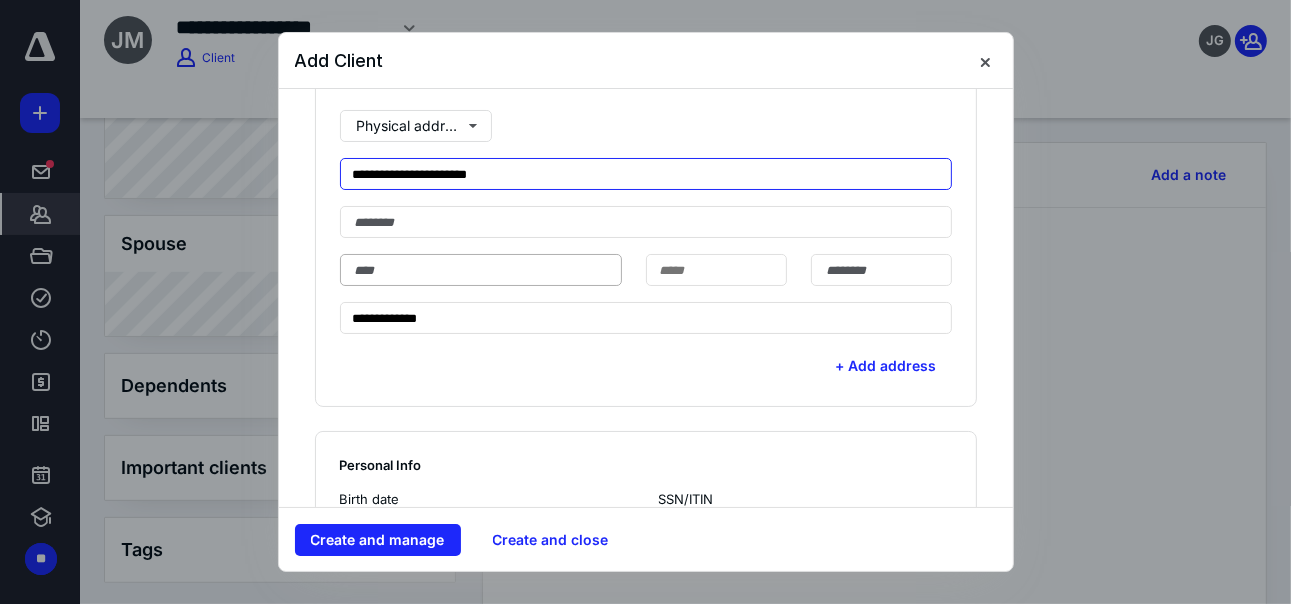 type on "**********" 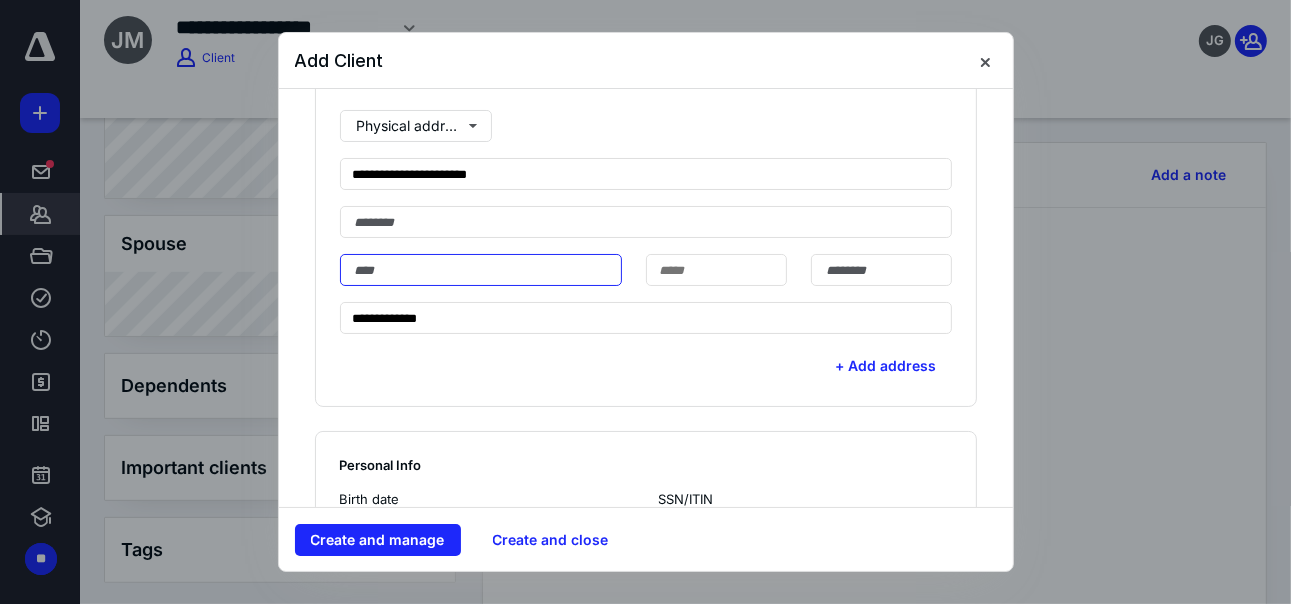 click at bounding box center [481, 270] 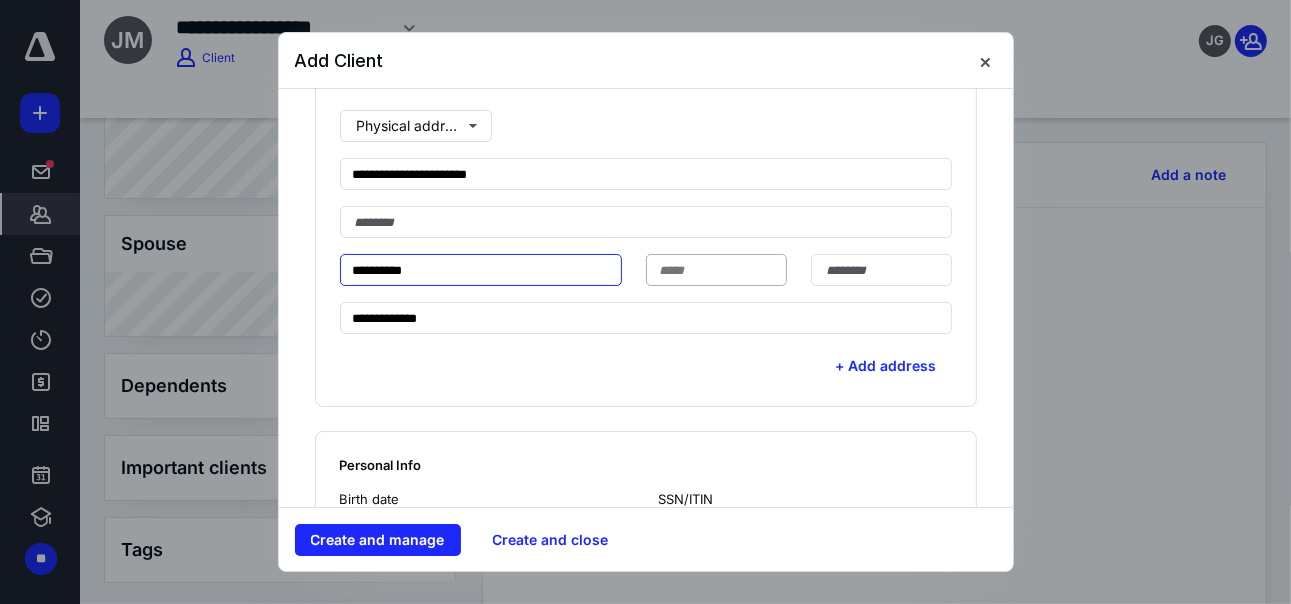 type on "**********" 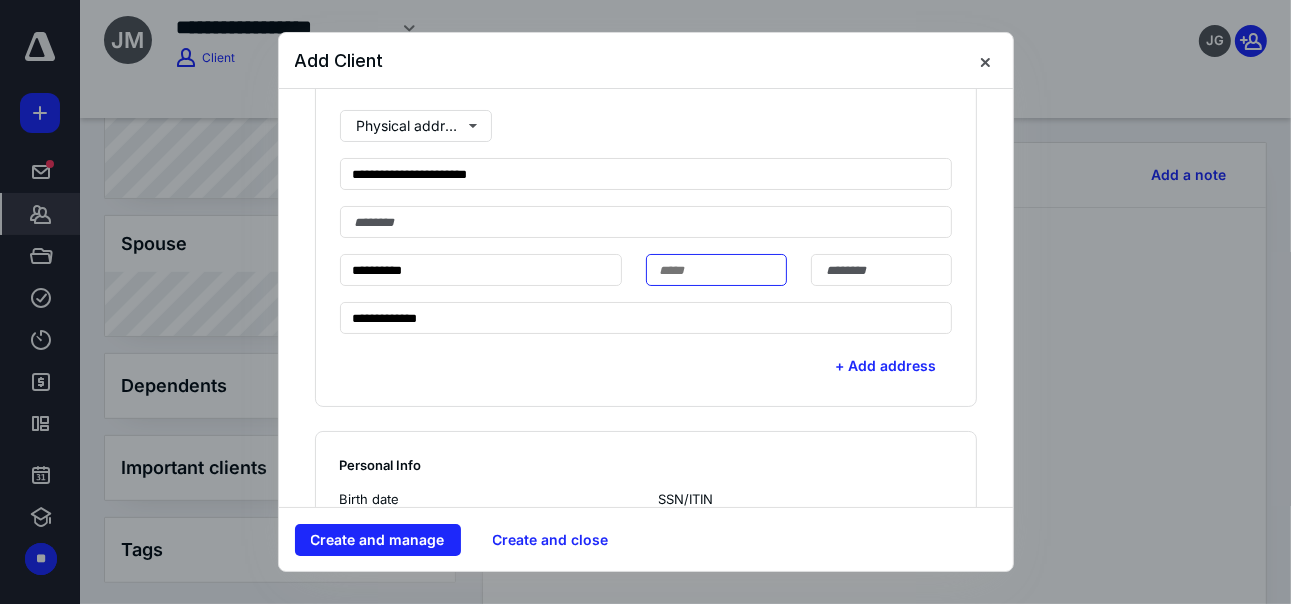 click at bounding box center (716, 270) 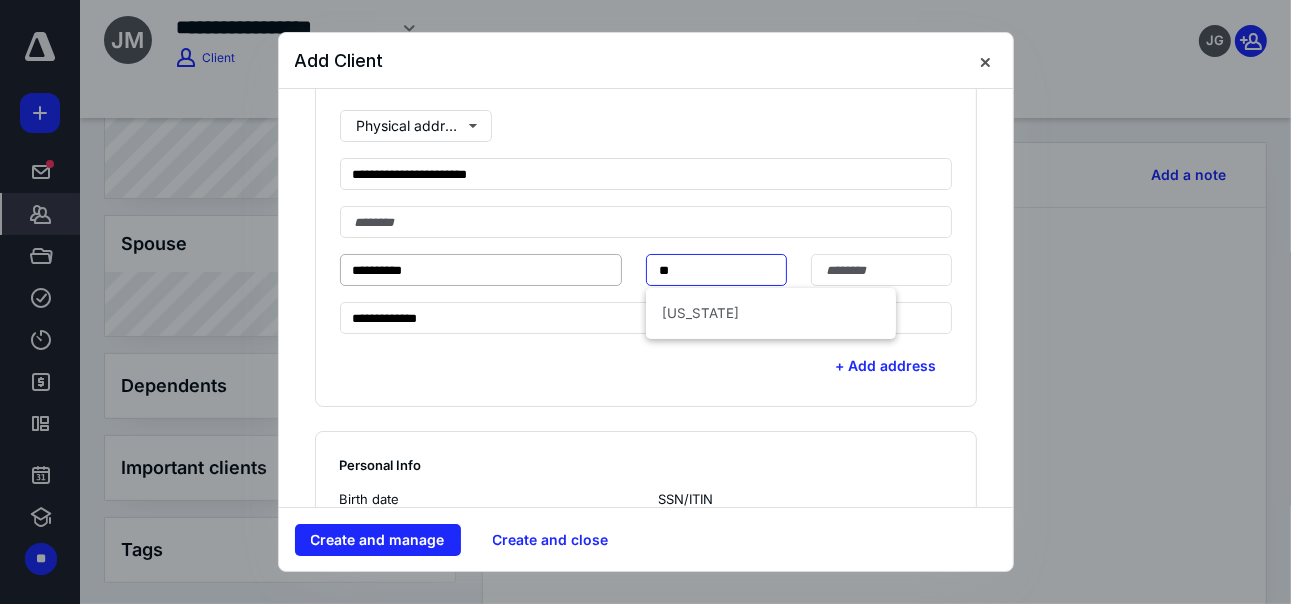 type on "**" 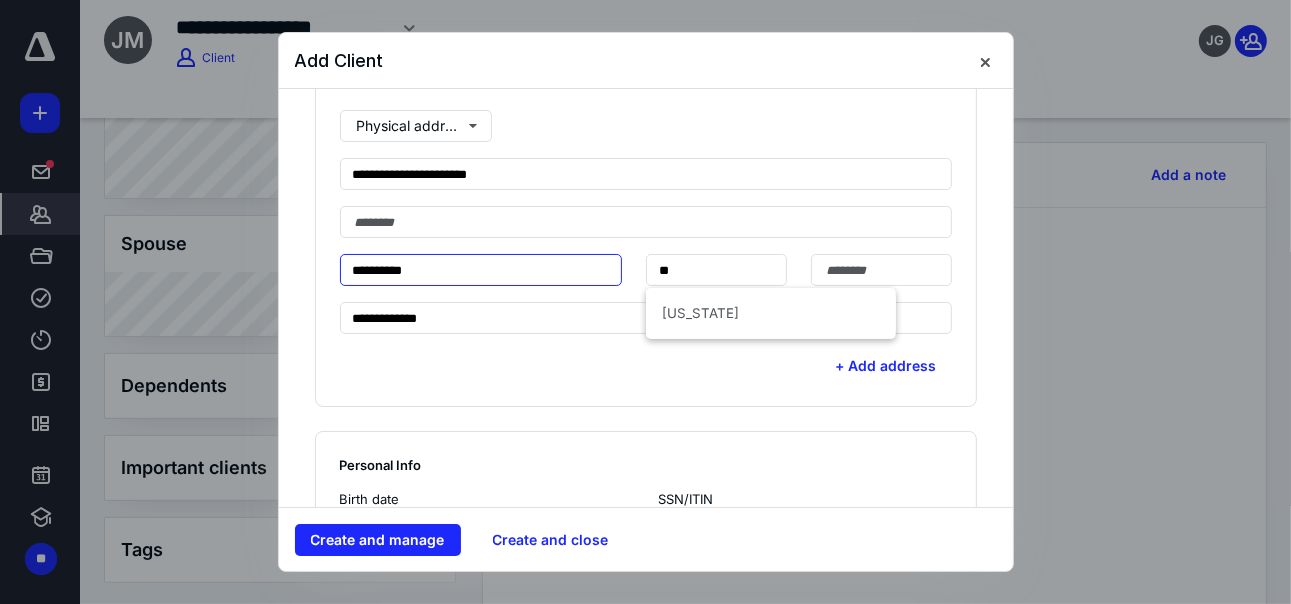 click on "**********" at bounding box center (481, 270) 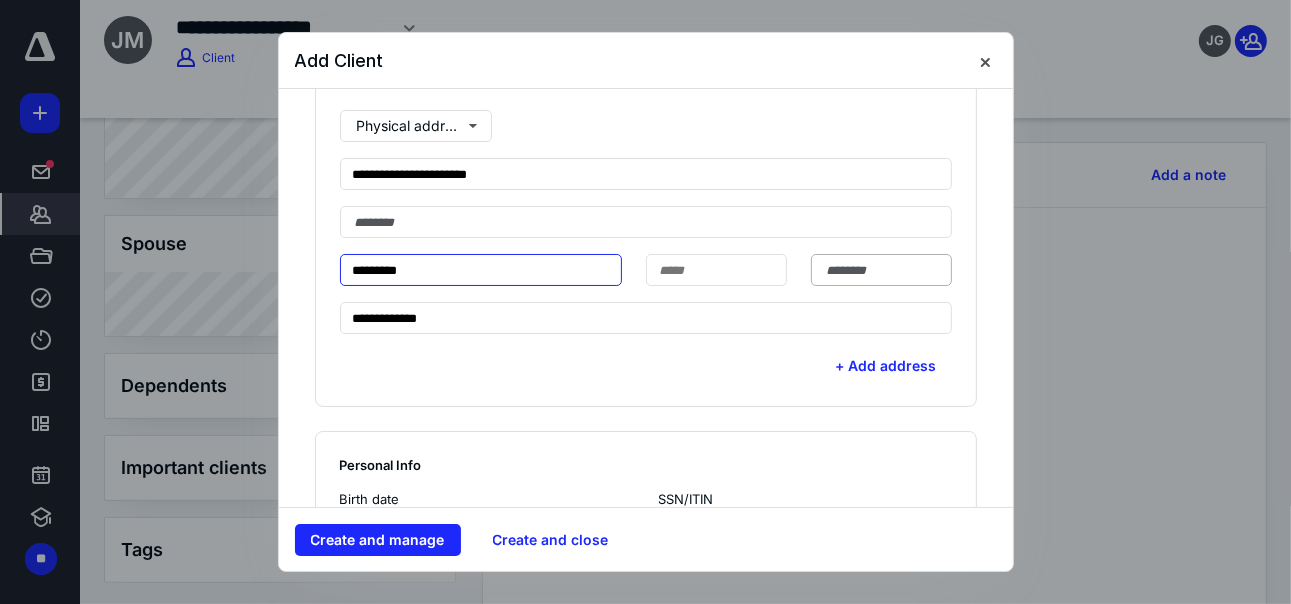type on "*********" 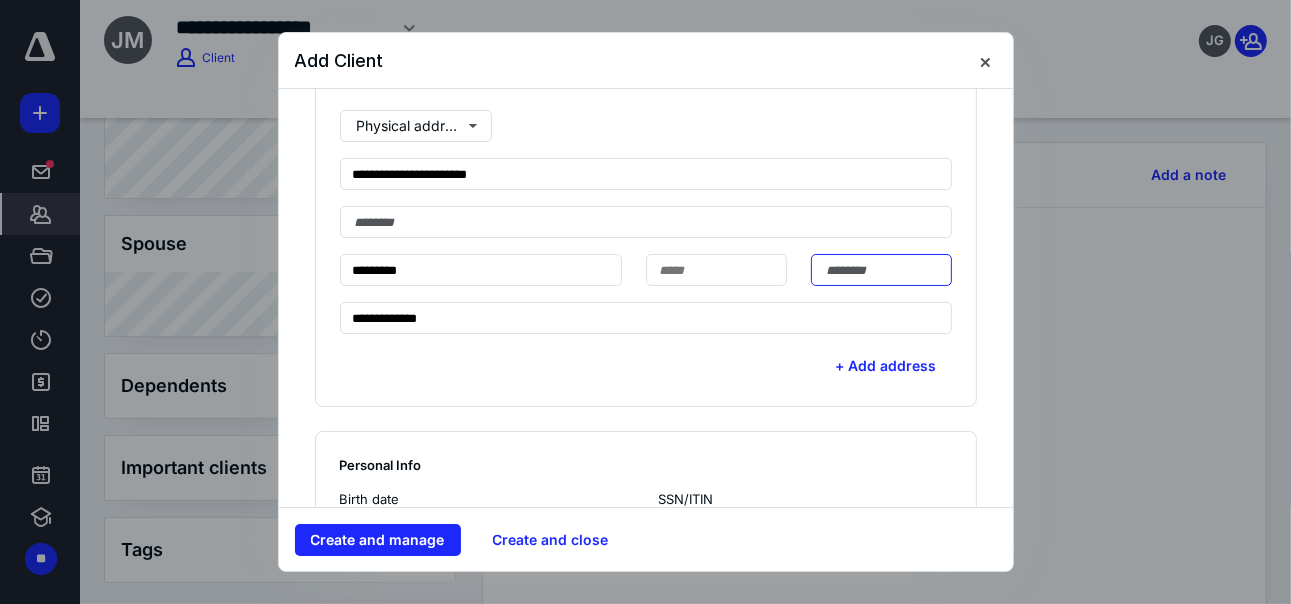 click at bounding box center (881, 270) 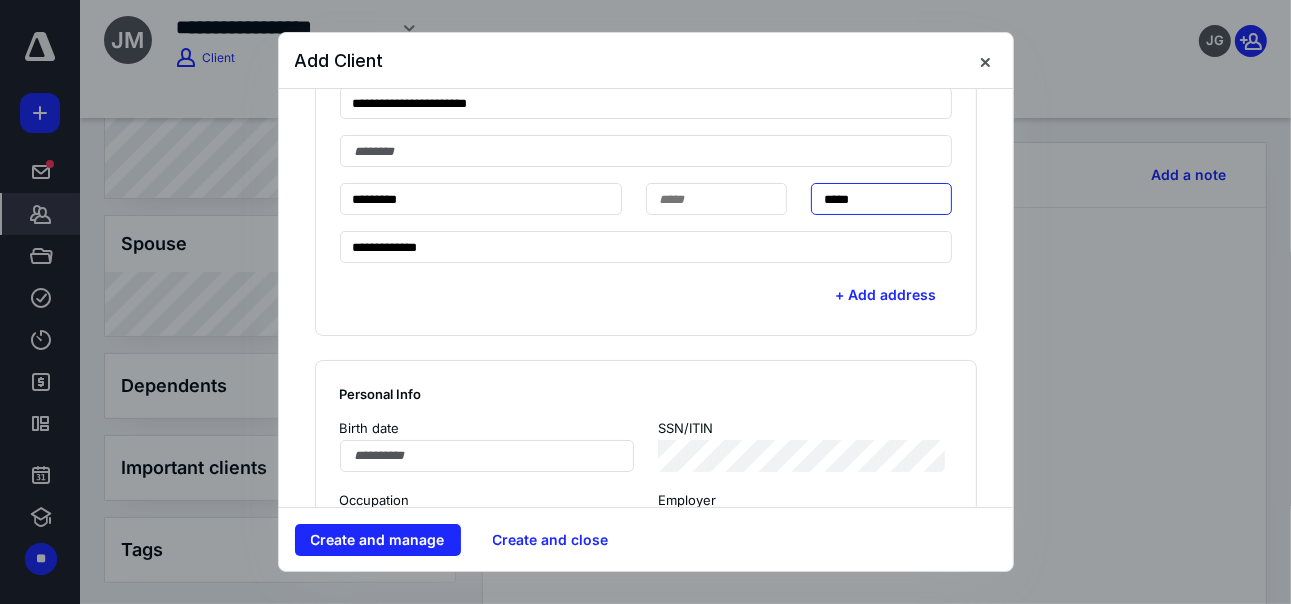 scroll, scrollTop: 876, scrollLeft: 0, axis: vertical 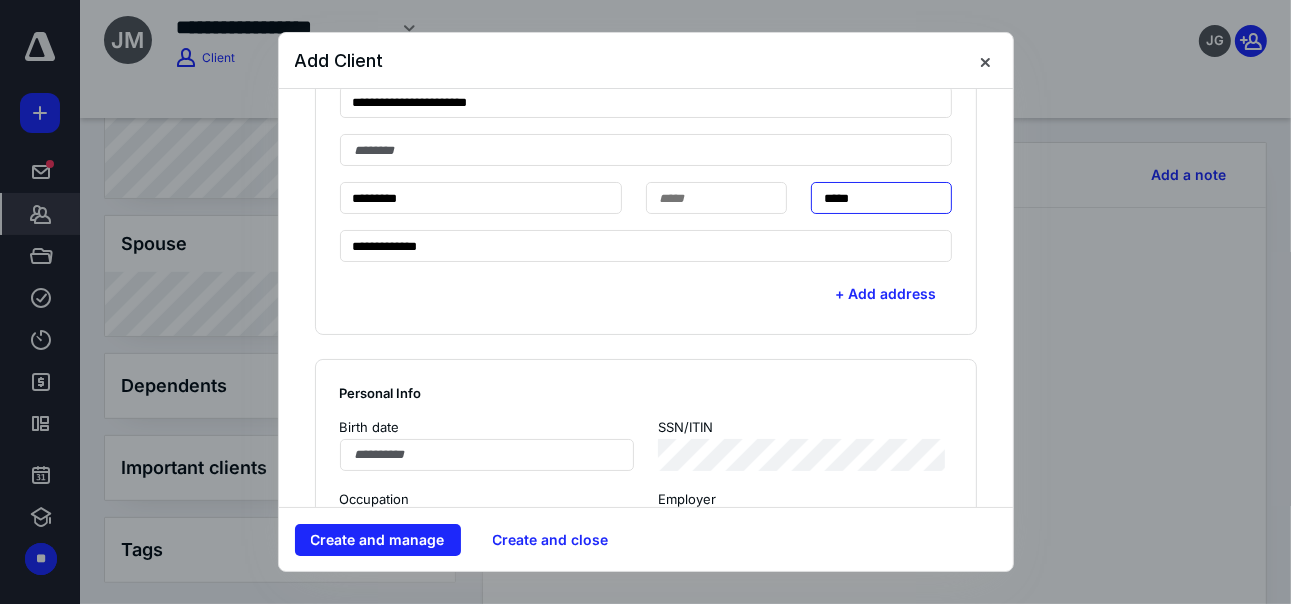 type on "*****" 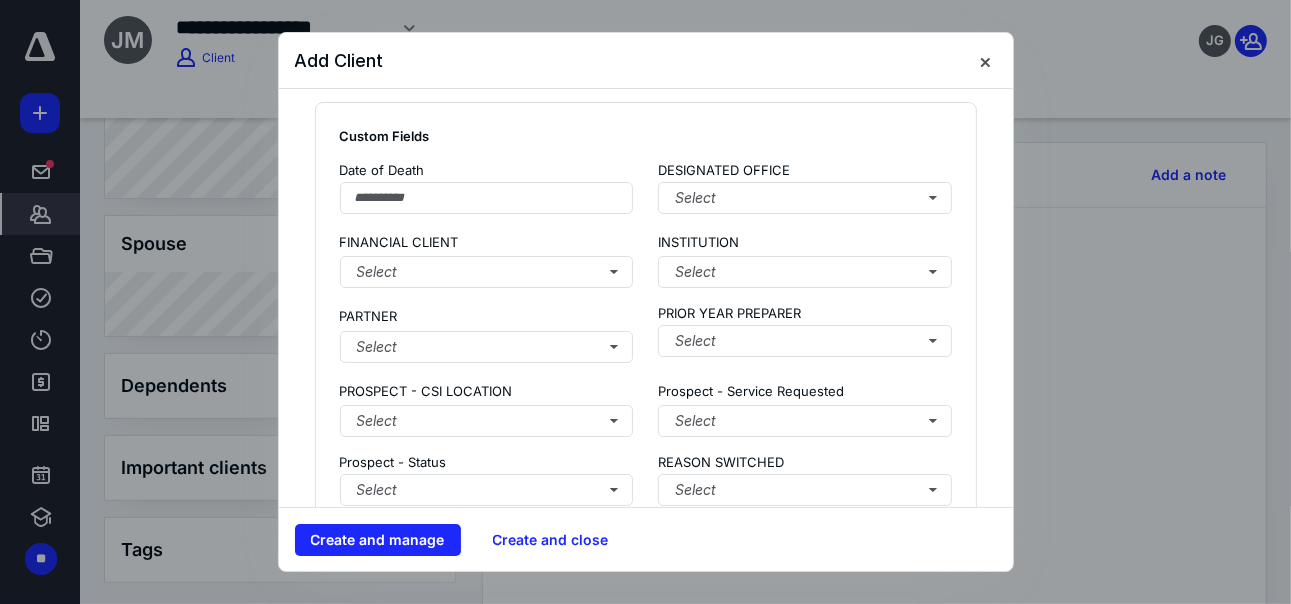 scroll, scrollTop: 1524, scrollLeft: 0, axis: vertical 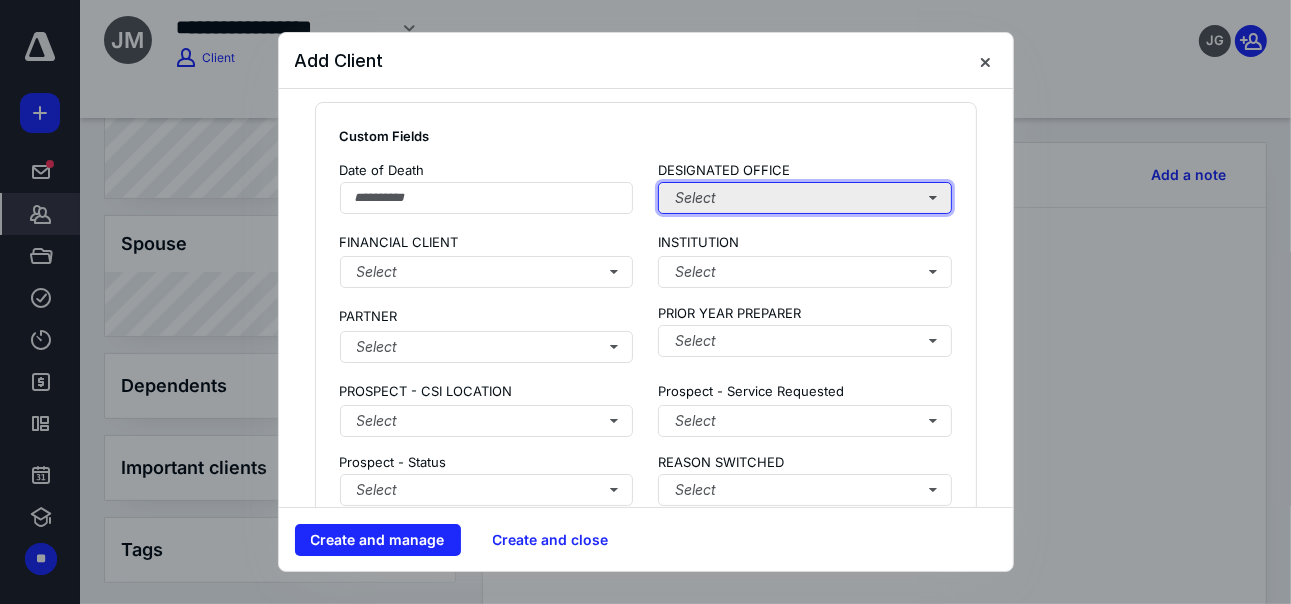 click on "Select" at bounding box center (805, 198) 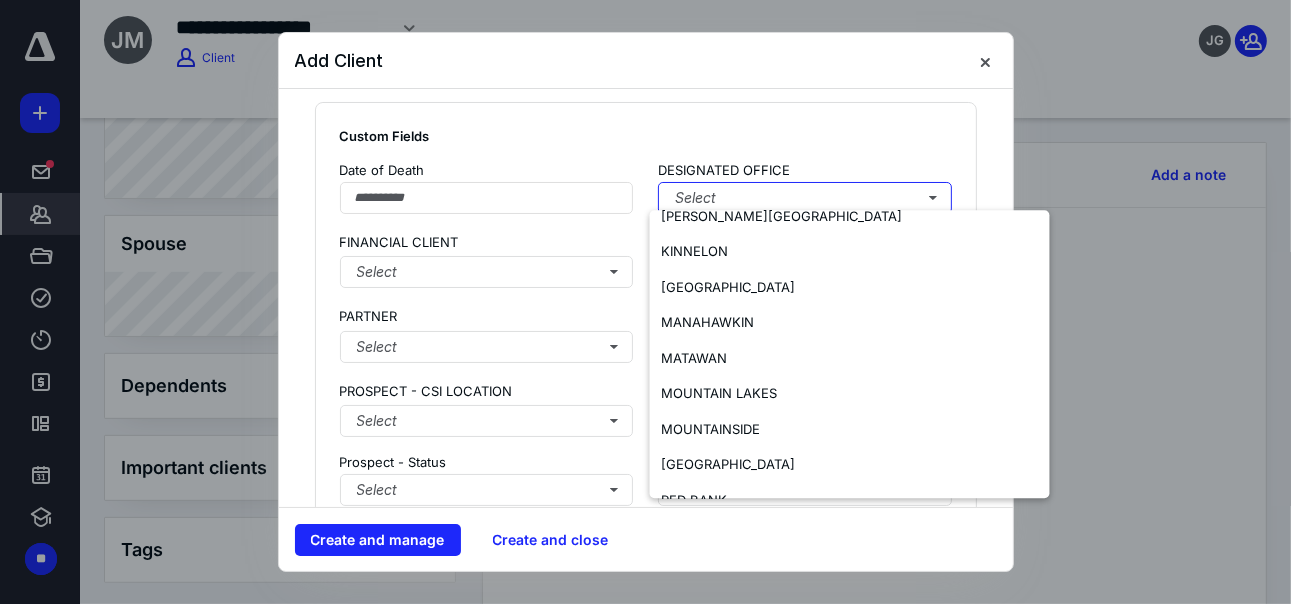 scroll, scrollTop: 376, scrollLeft: 0, axis: vertical 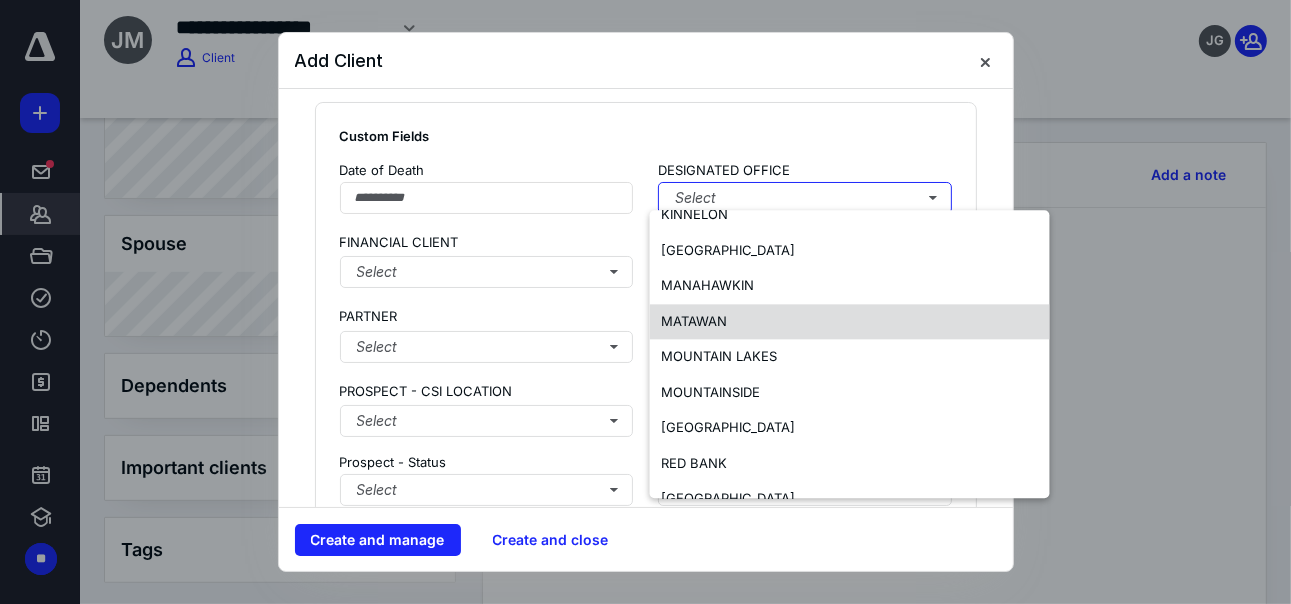 click on "MATAWAN" at bounding box center [850, 322] 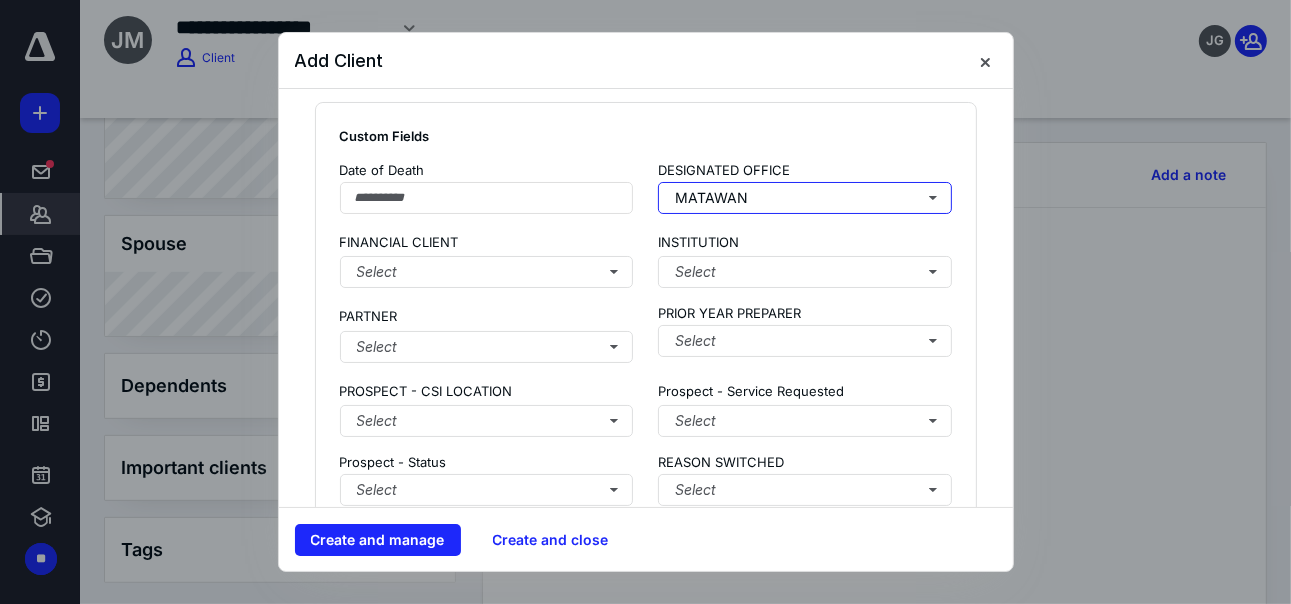 scroll, scrollTop: 0, scrollLeft: 0, axis: both 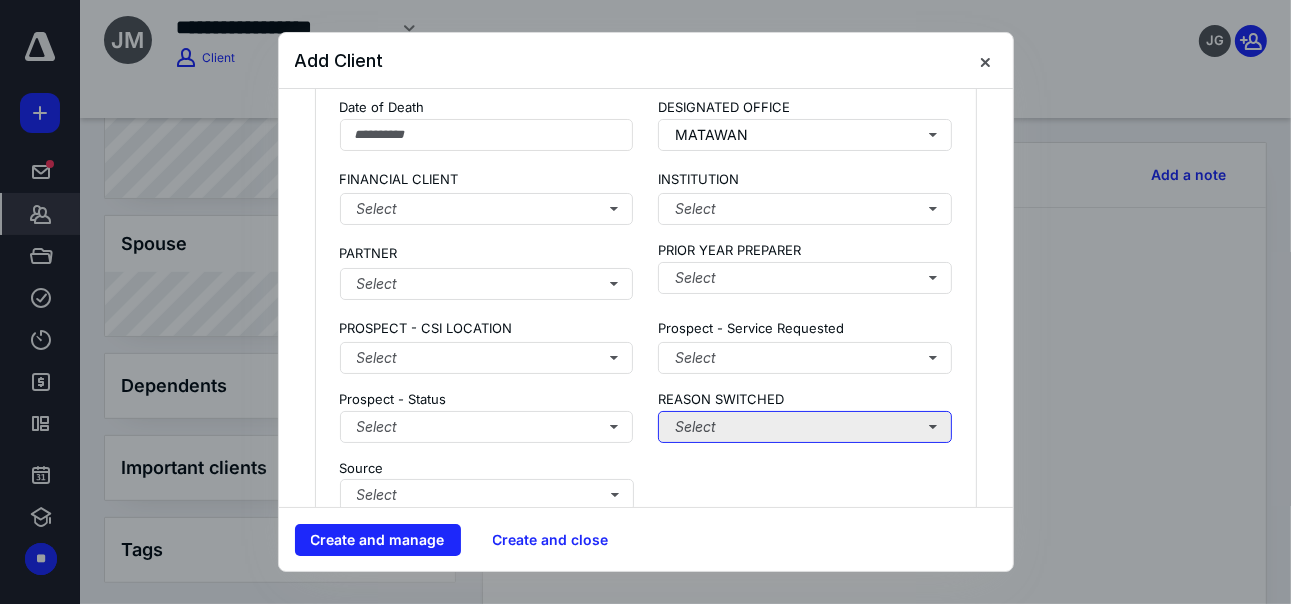 click on "Select" at bounding box center (805, 427) 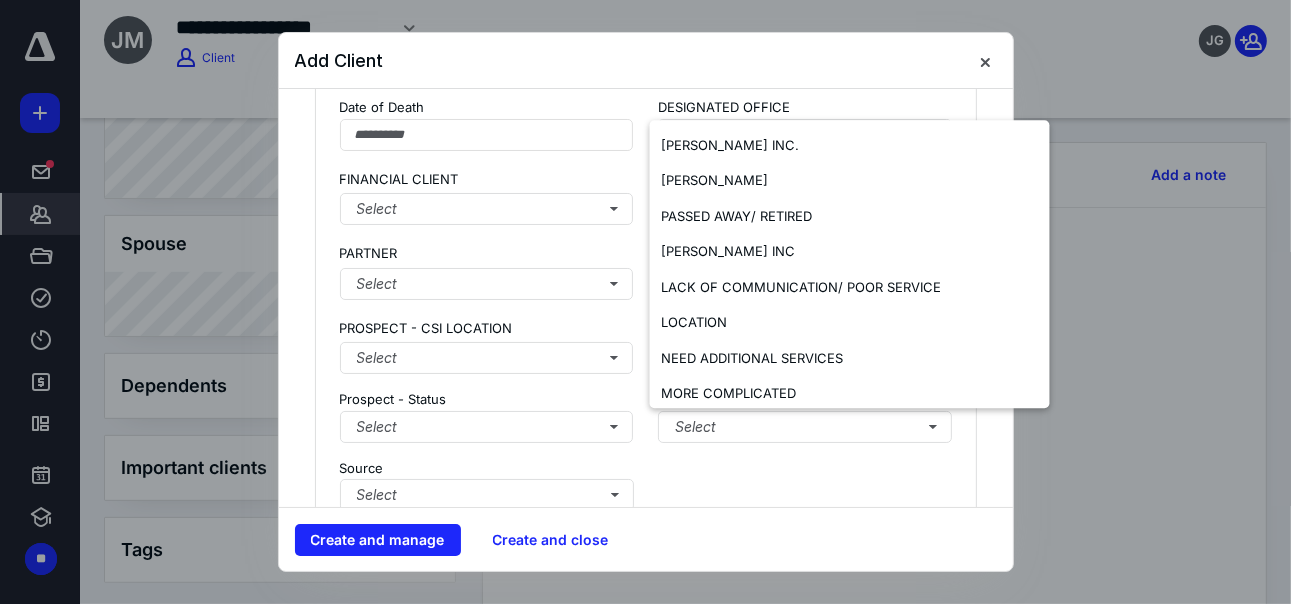 click on "Date of Death DESIGNATED OFFICE MATAWAN FINANCIAL CLIENT Select INSTITUTION Select PARTNER Select PRIOR YEAR PREPARER  Select PROSPECT - CSI LOCATION Select Prospect - Service Requested Select Prospect - Status Select REASON SWITCHED Select" at bounding box center (646, 278) 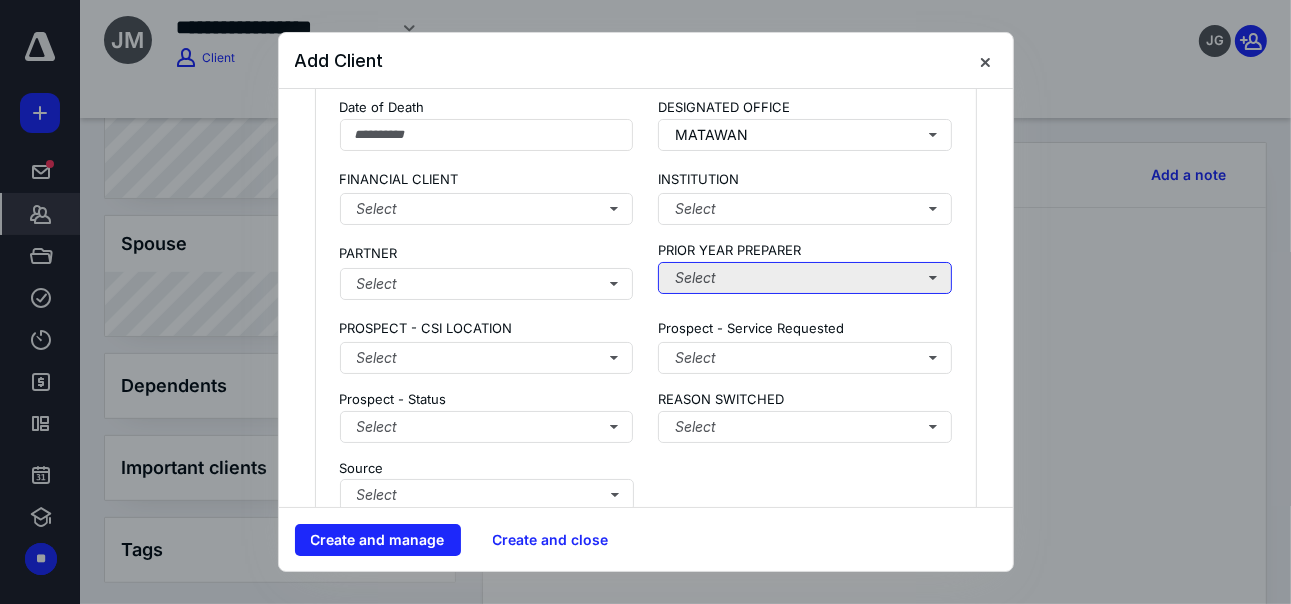 click on "Select" at bounding box center (805, 278) 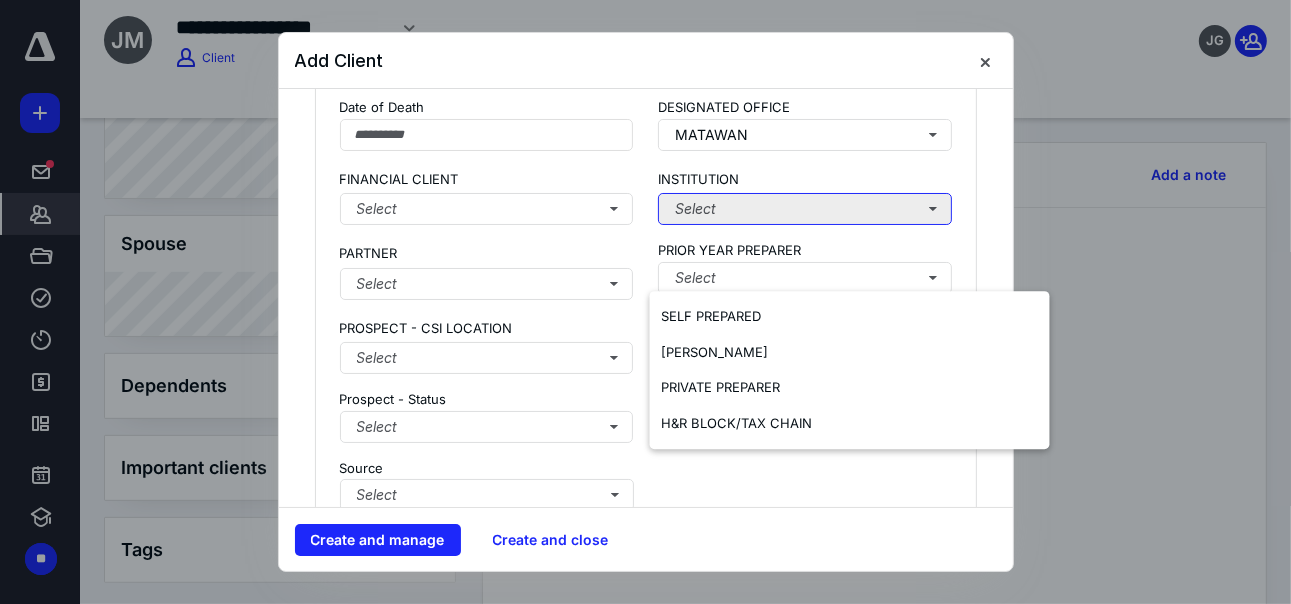 click on "Select" at bounding box center (805, 209) 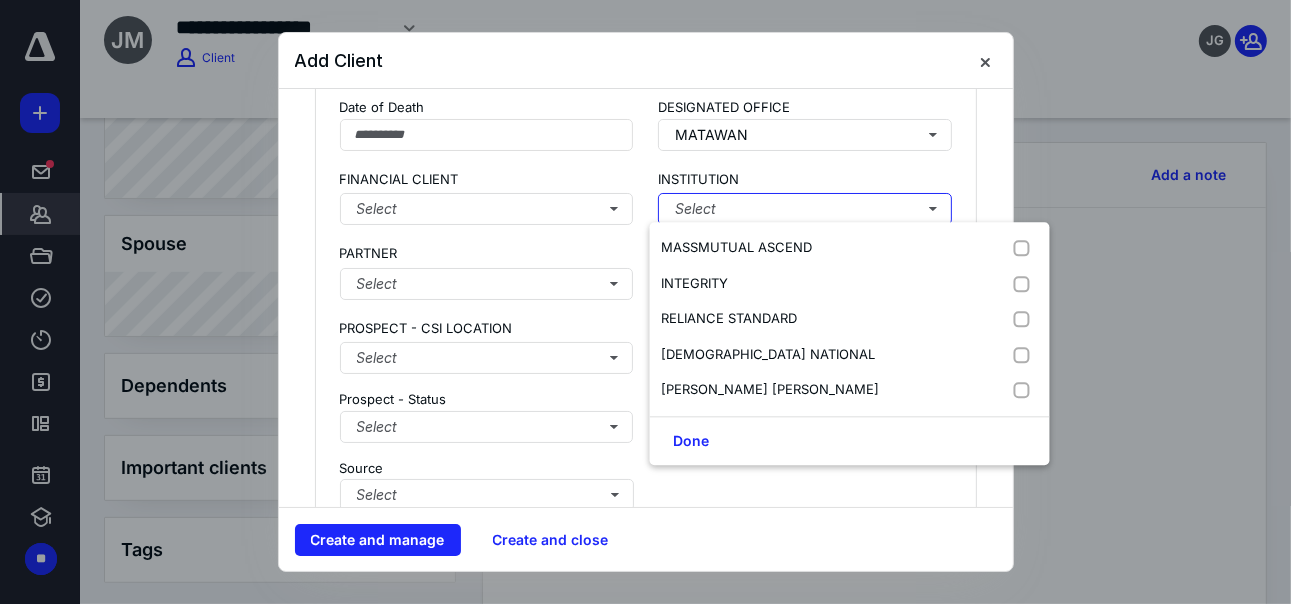 drag, startPoint x: 650, startPoint y: 234, endPoint x: 622, endPoint y: 230, distance: 28.284271 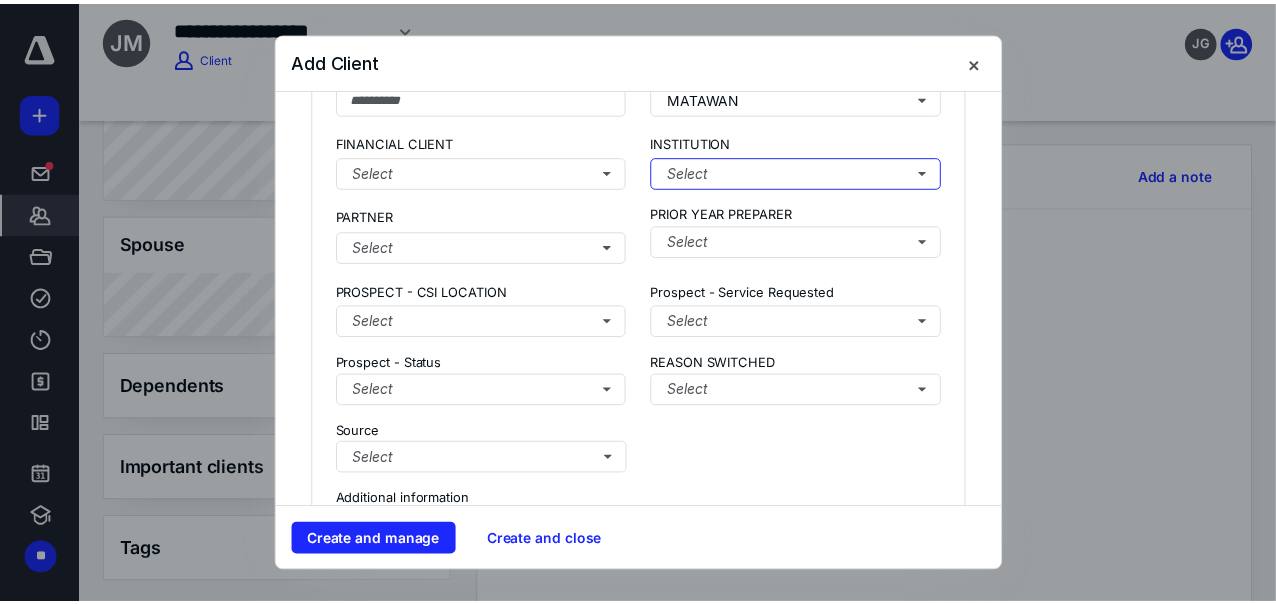 scroll, scrollTop: 1591, scrollLeft: 0, axis: vertical 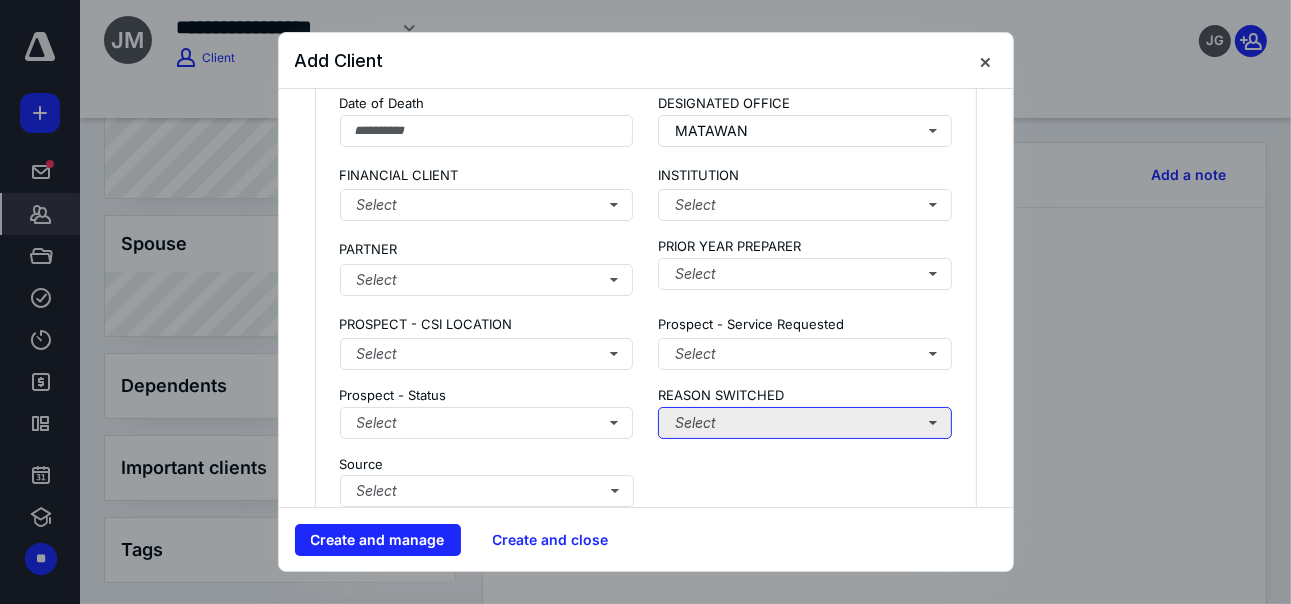 click on "Select" at bounding box center [805, 423] 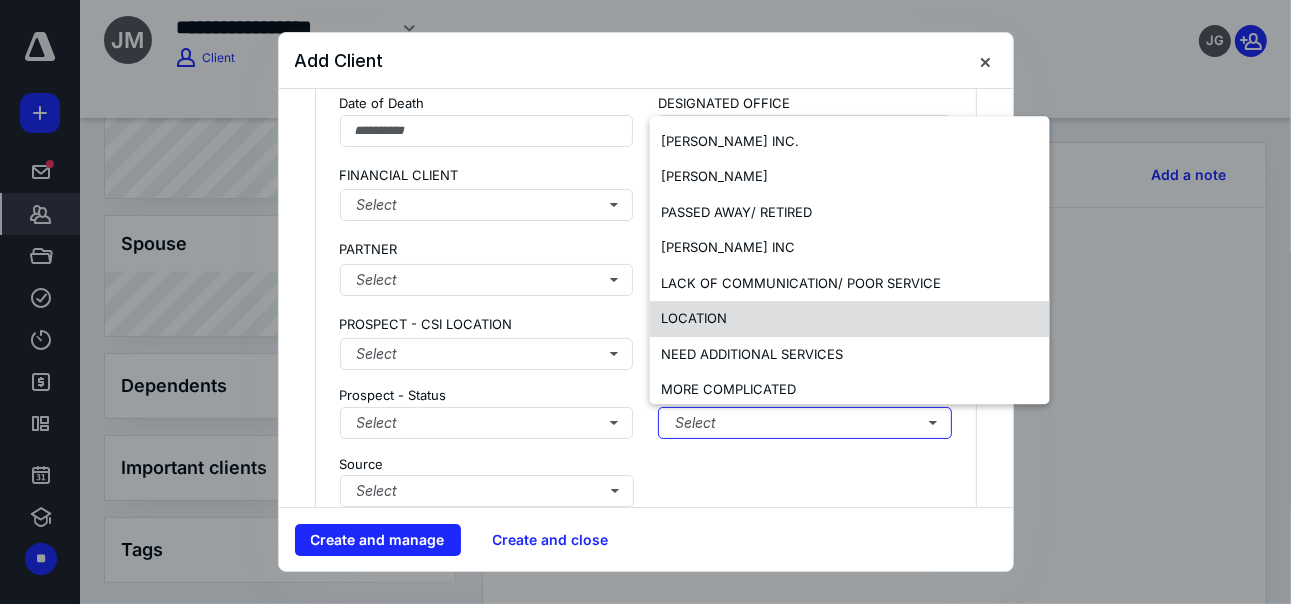 click on "LOCATION" at bounding box center (850, 319) 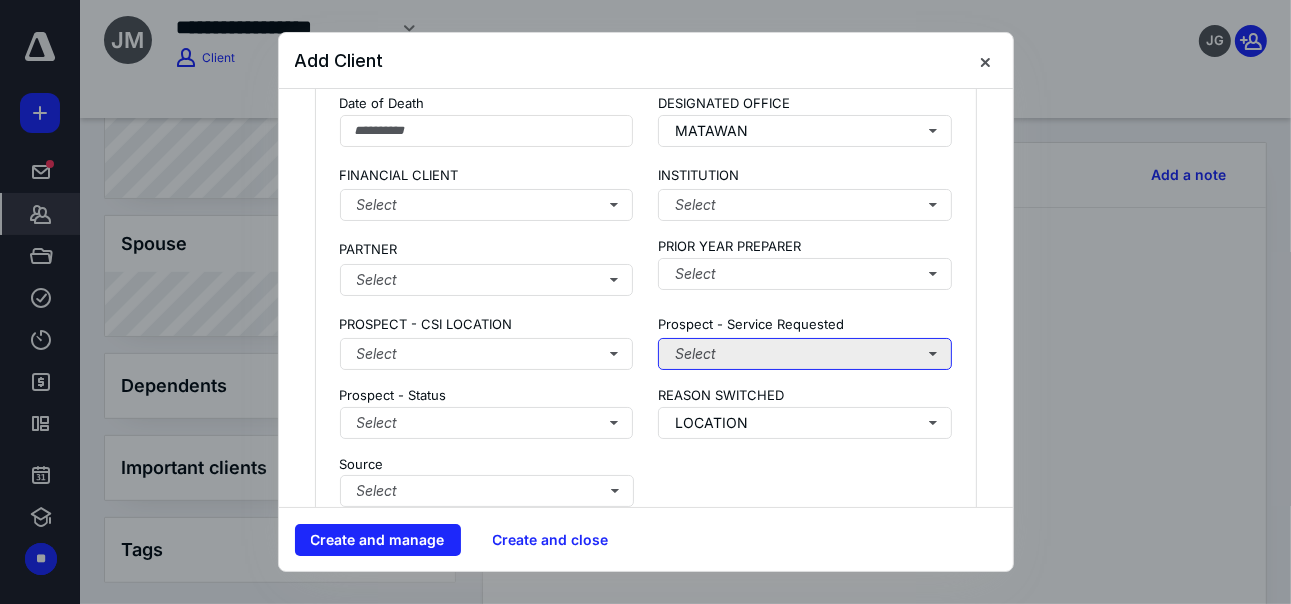click on "Select" at bounding box center [805, 354] 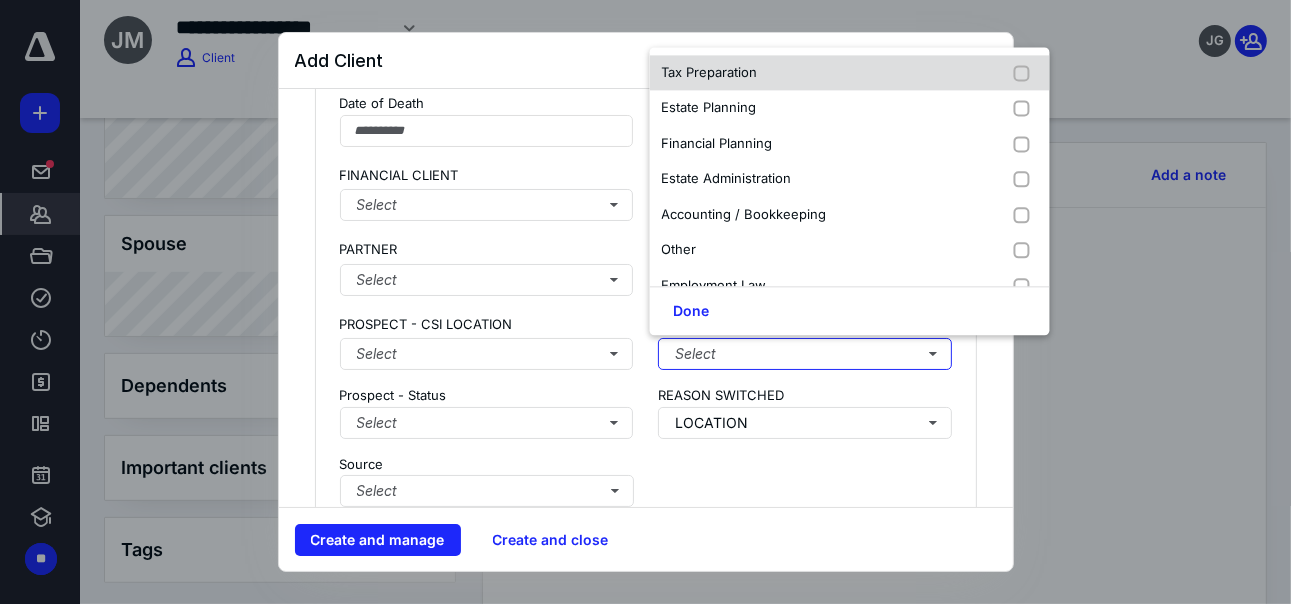 click on "Tax Preparation" at bounding box center [850, 73] 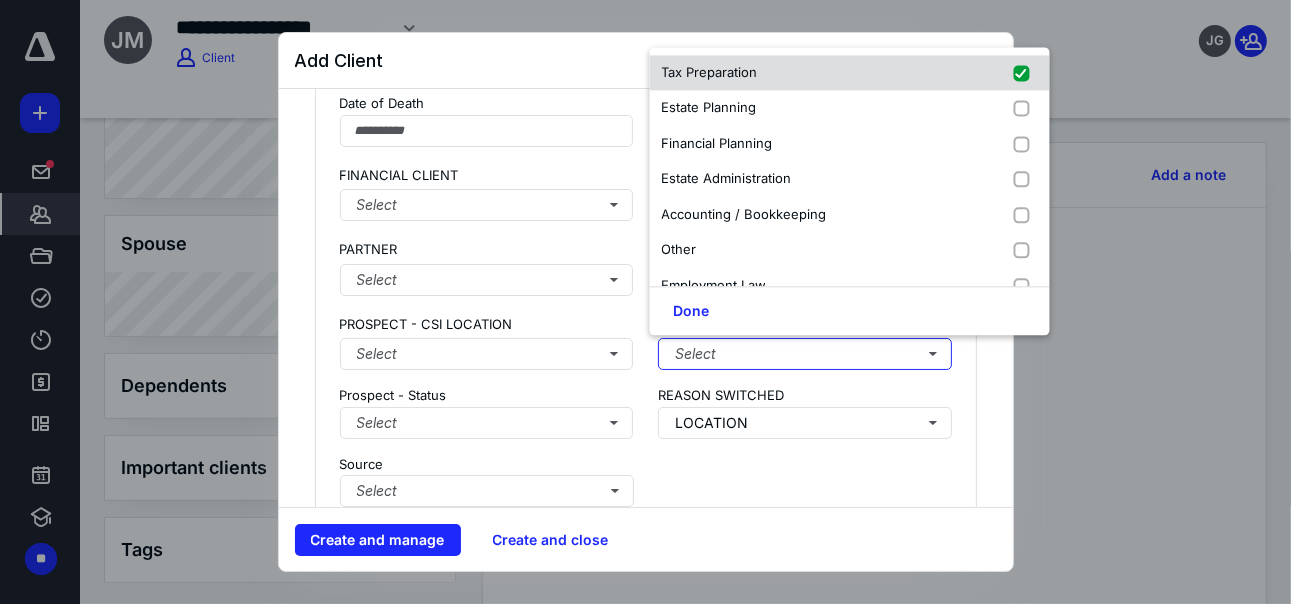 checkbox on "true" 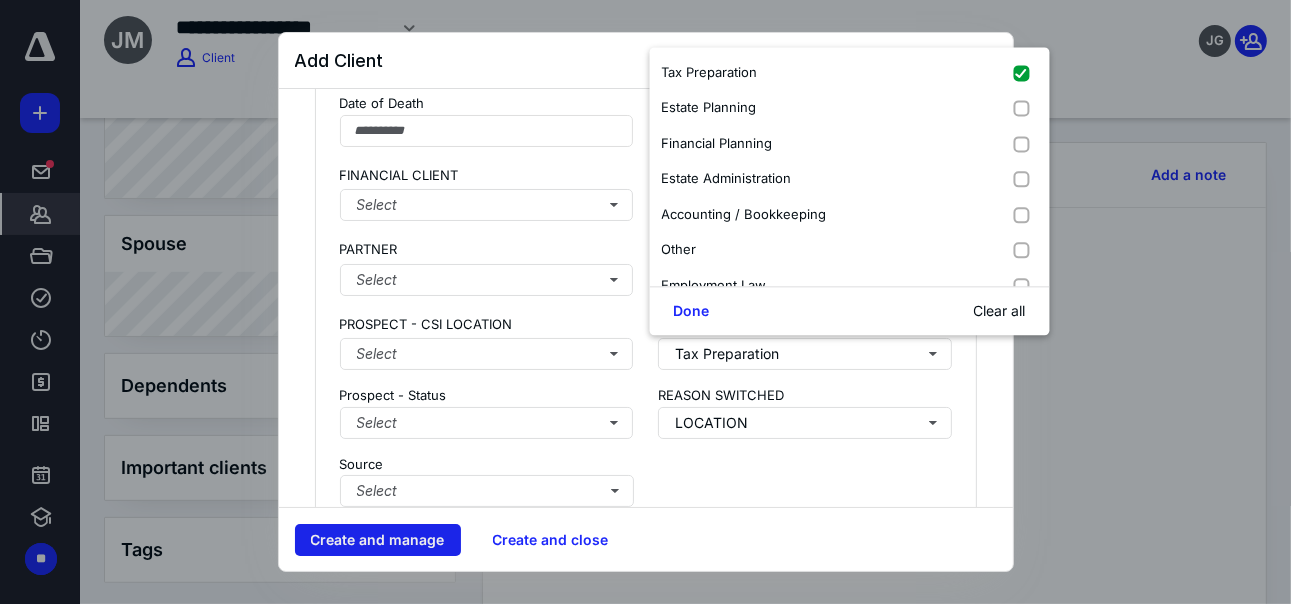 click on "Create and manage" at bounding box center (378, 540) 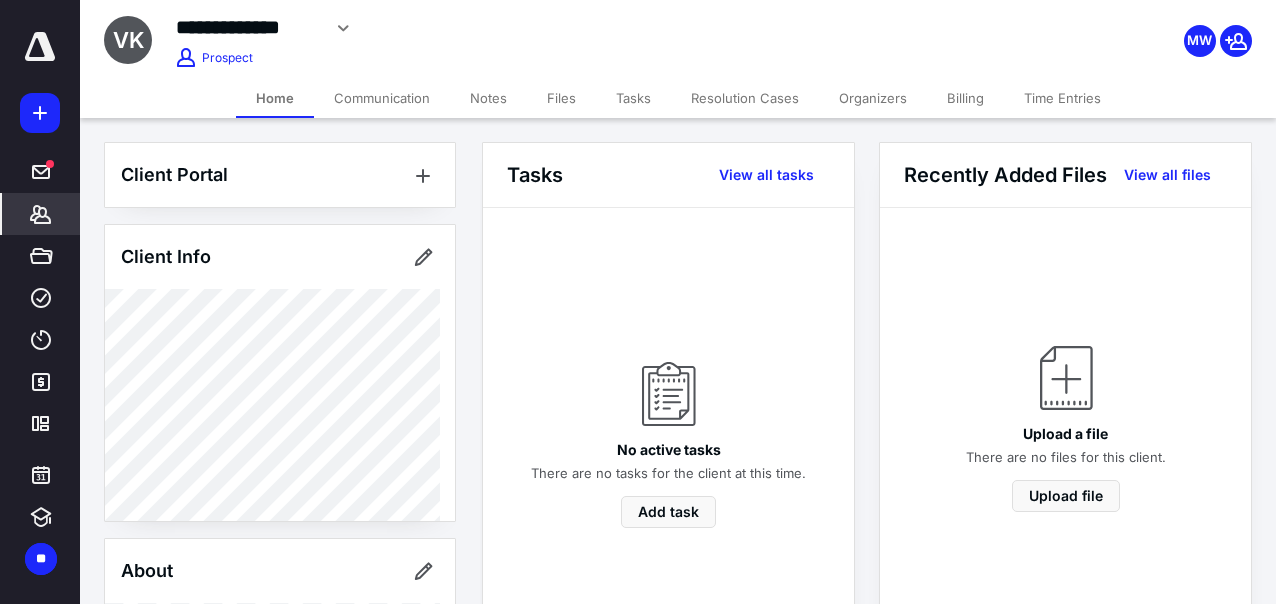 click on "**********" at bounding box center (248, 27) 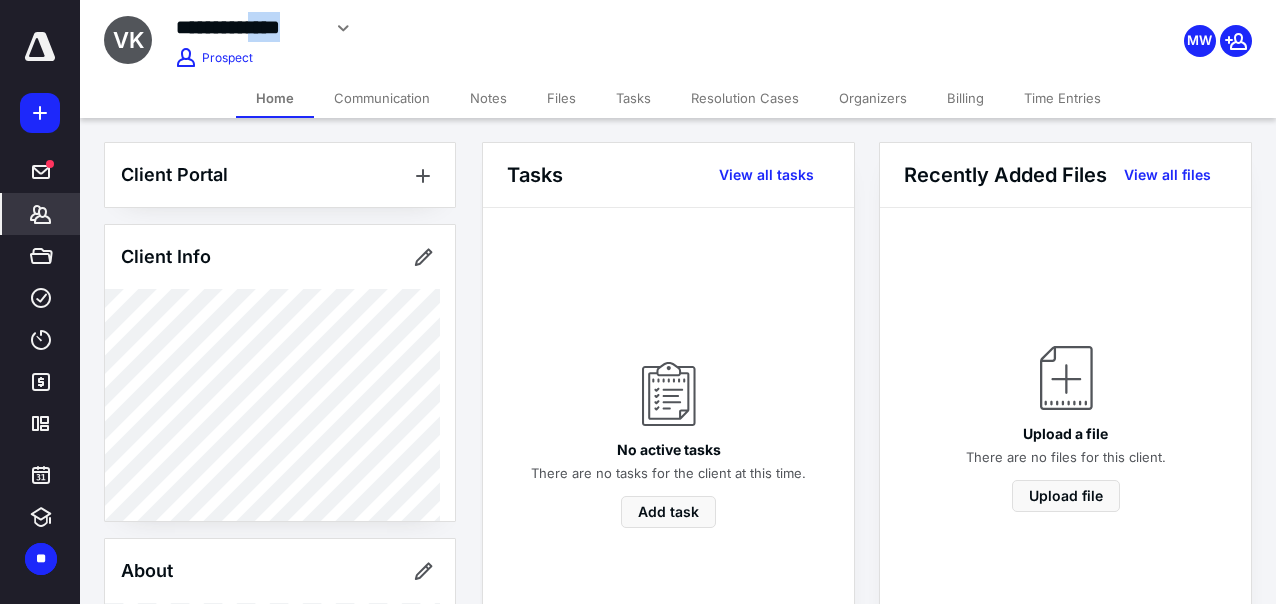 click on "**********" at bounding box center (248, 27) 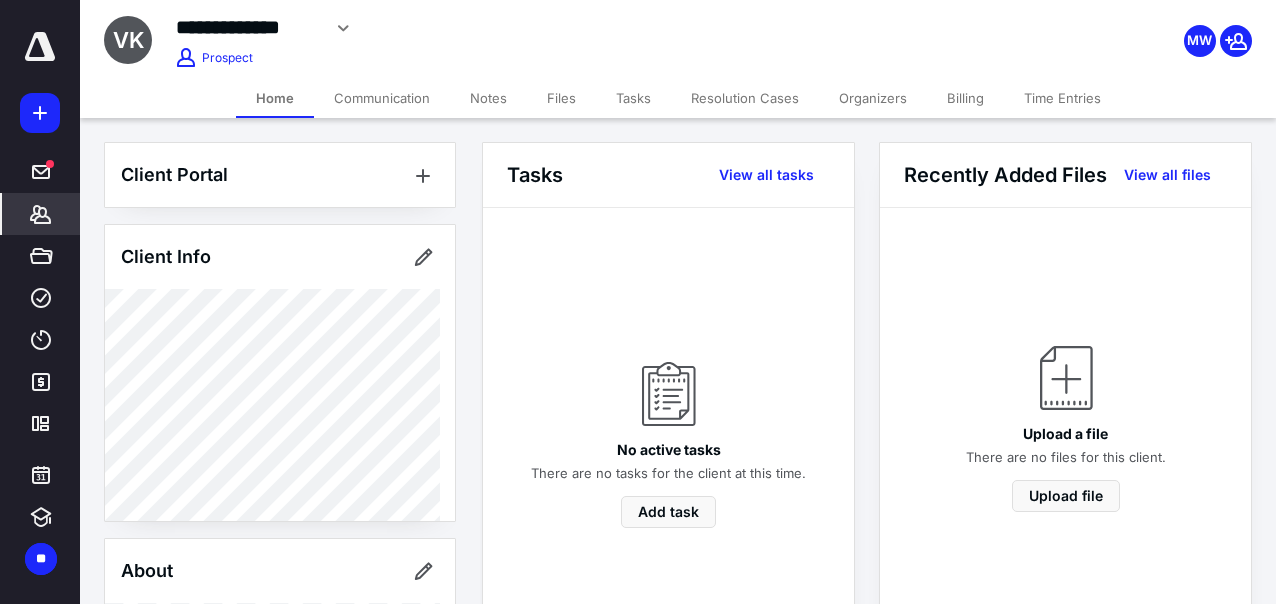 click on "**********" at bounding box center (248, 27) 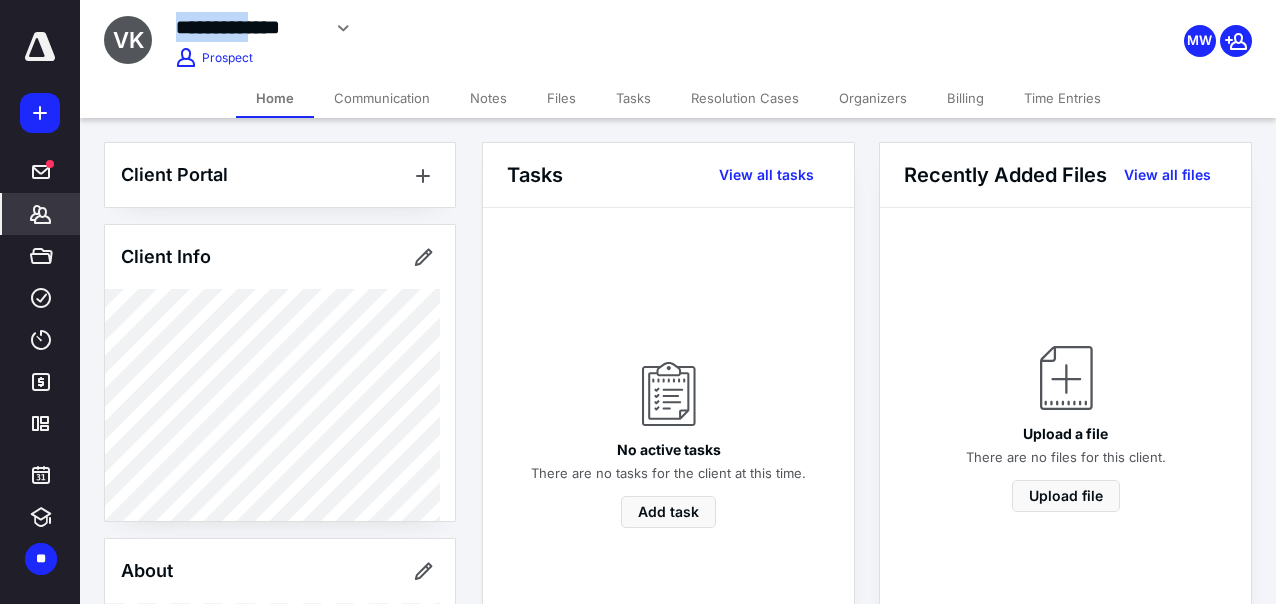 click on "**********" at bounding box center (248, 27) 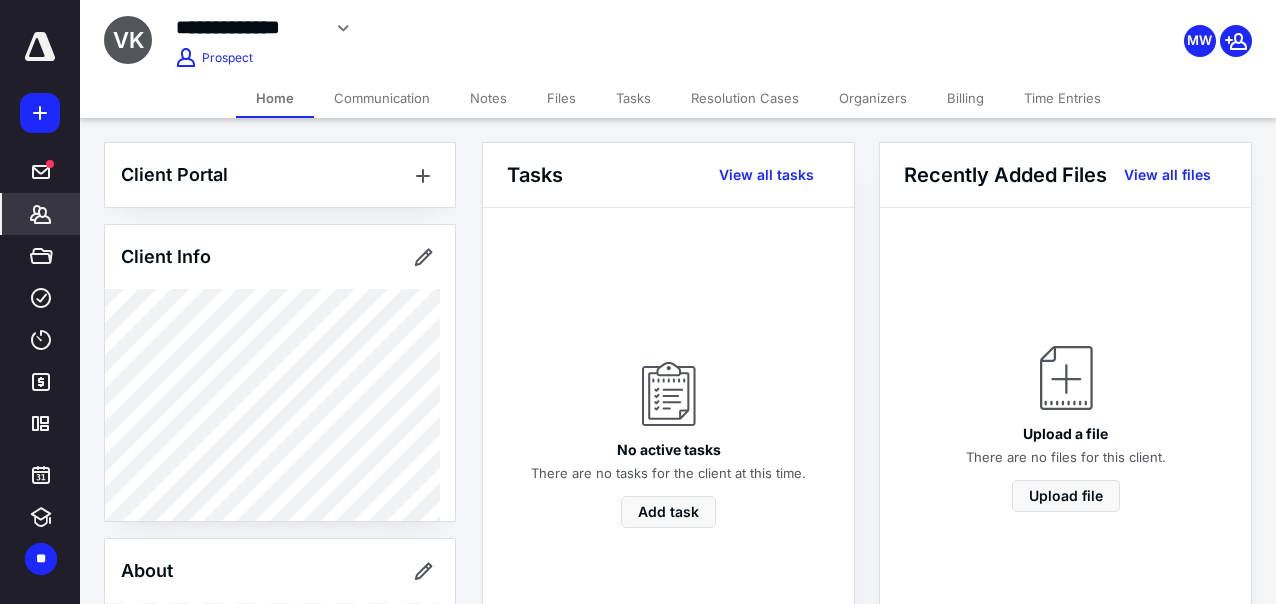 click on "**********" at bounding box center (40, 302) 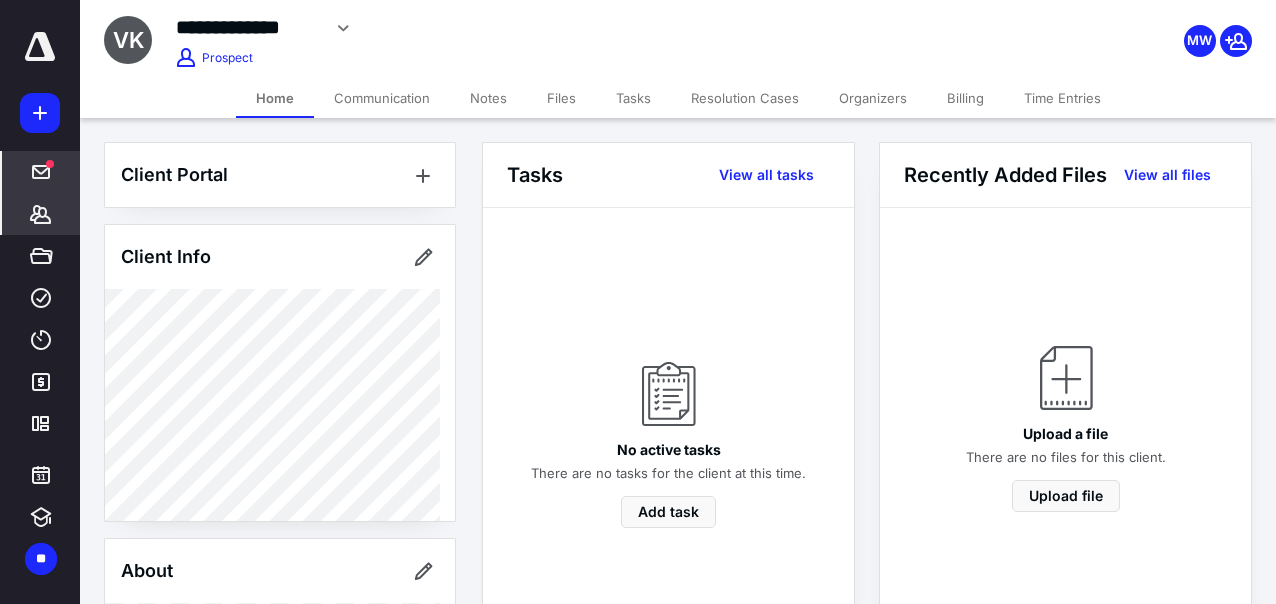 click on "*****" at bounding box center (41, 172) 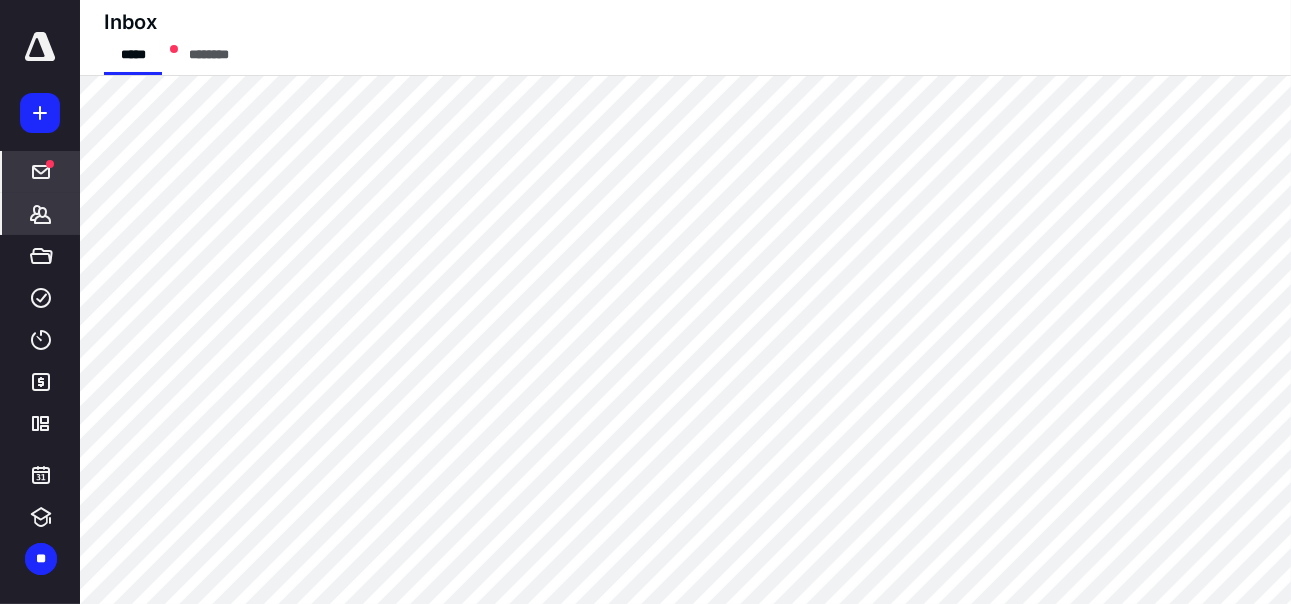 click on "*******" at bounding box center [41, 214] 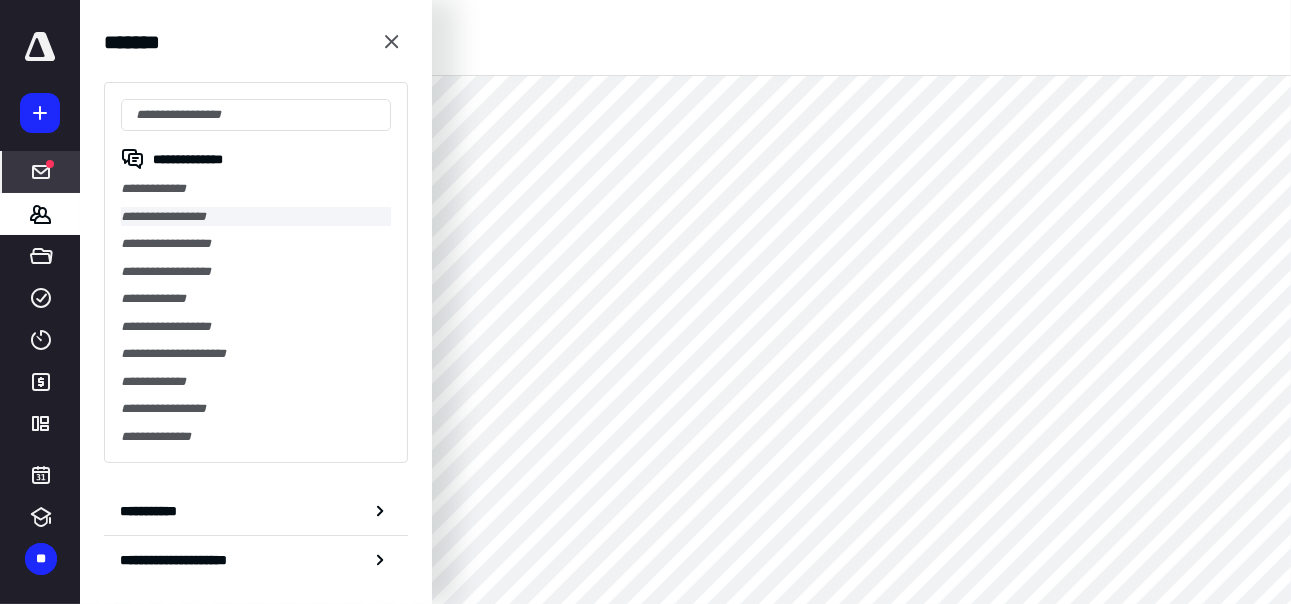 click on "**********" at bounding box center (256, 217) 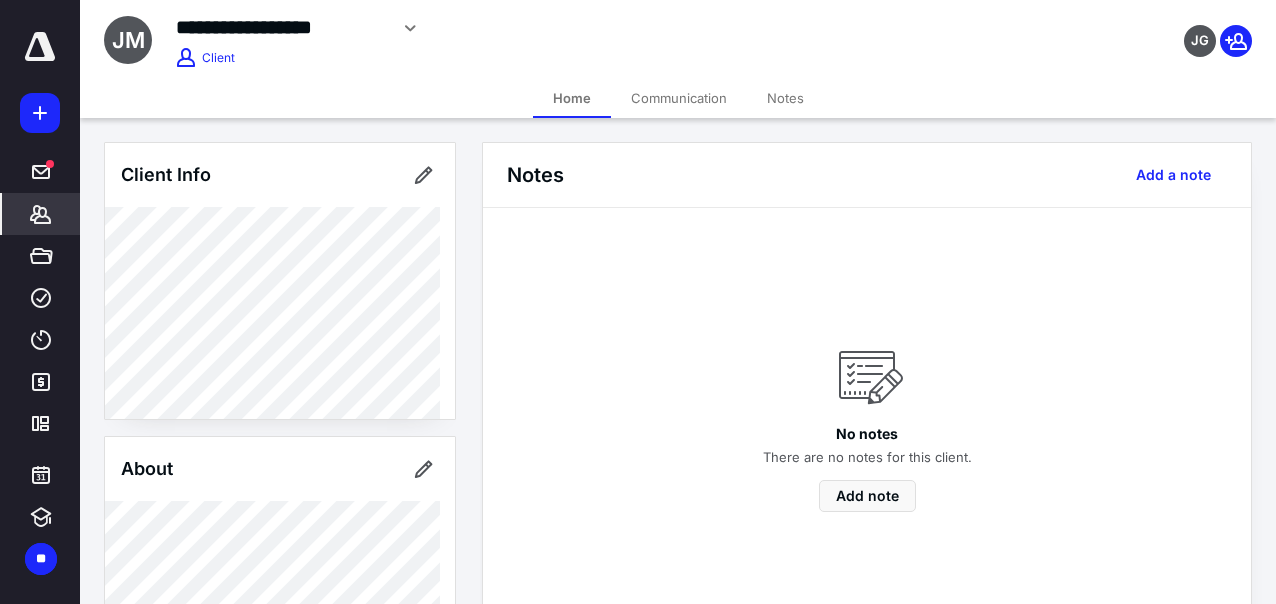 click on "**********" at bounding box center (281, 27) 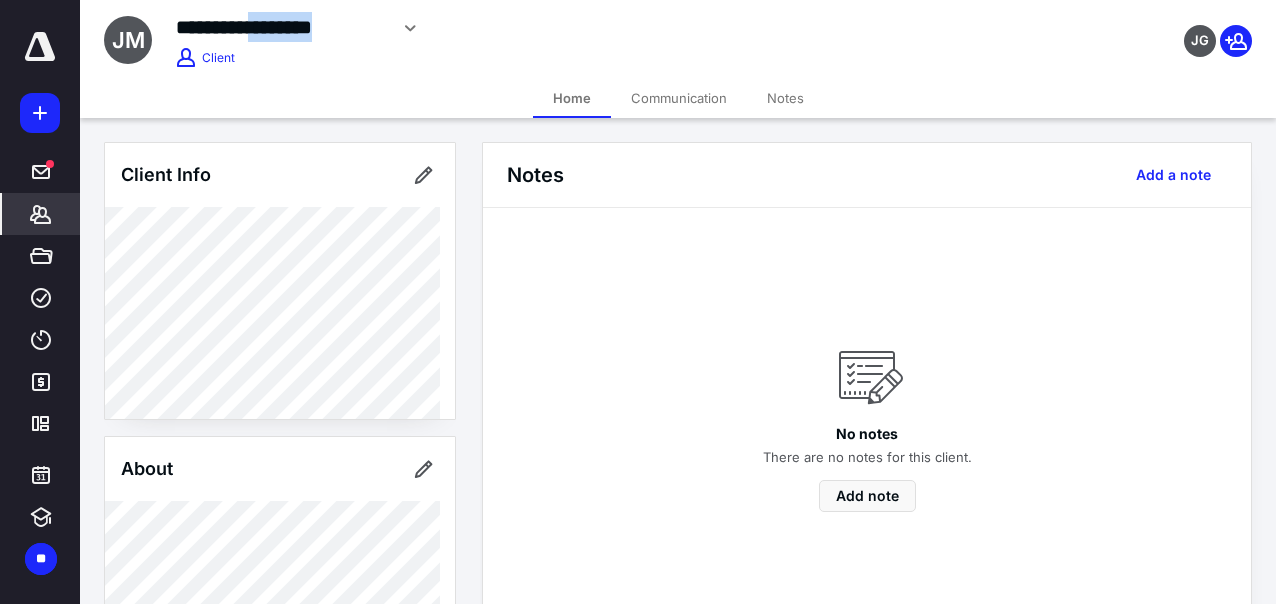 click on "**********" at bounding box center (281, 27) 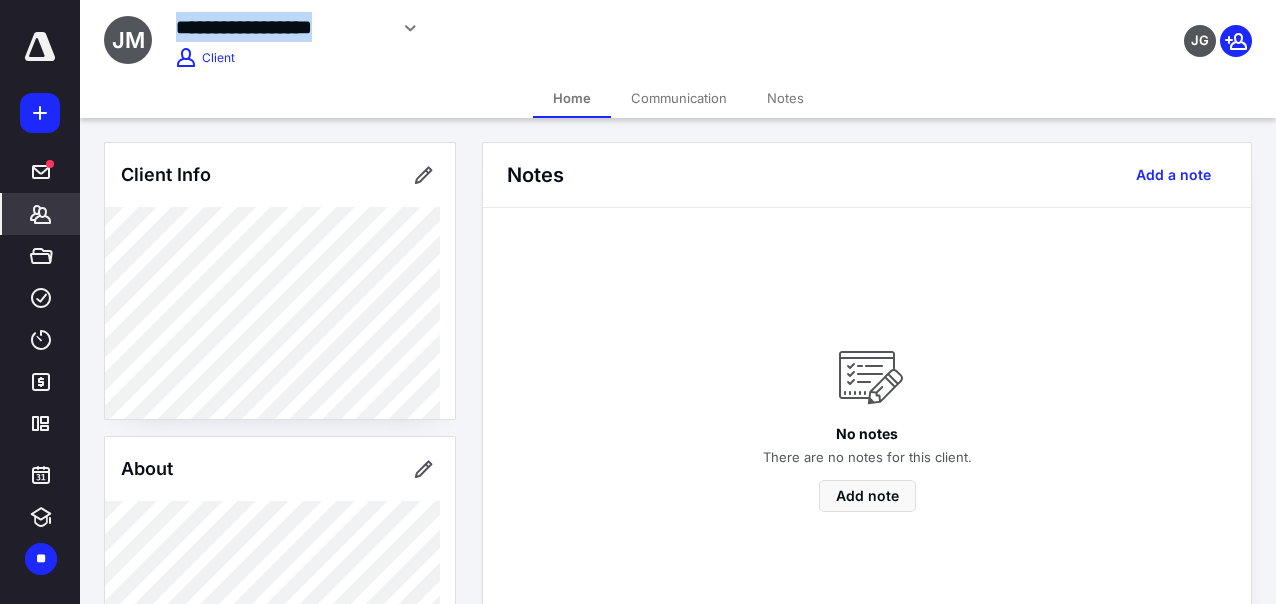 click on "**********" at bounding box center [281, 27] 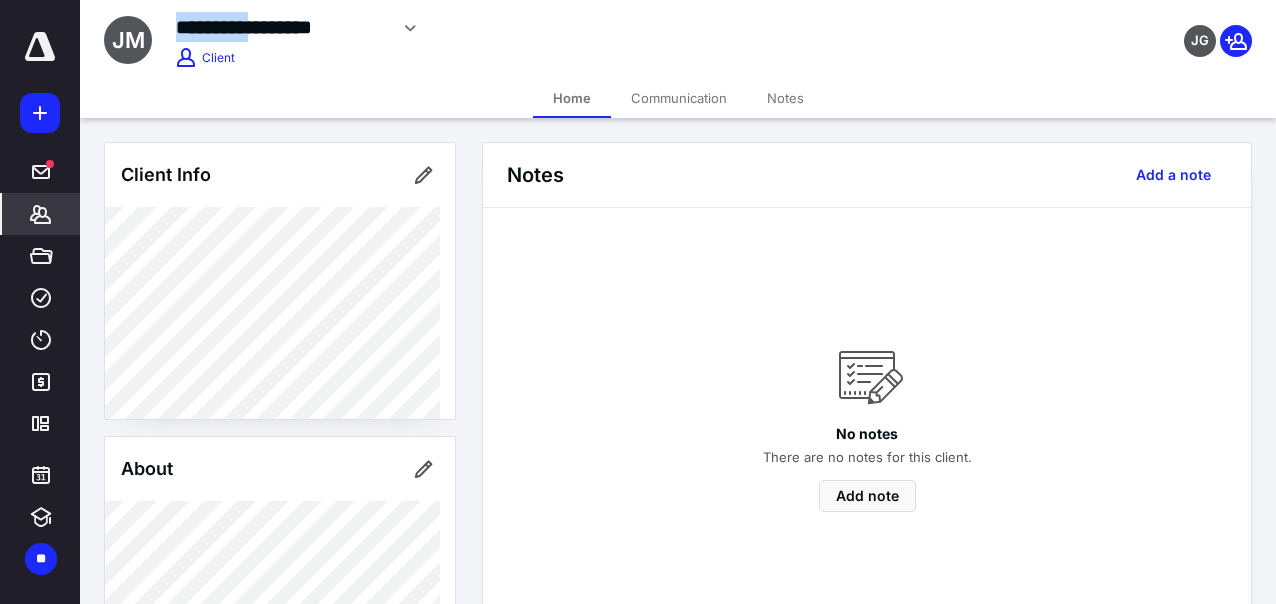 click on "**********" at bounding box center [281, 27] 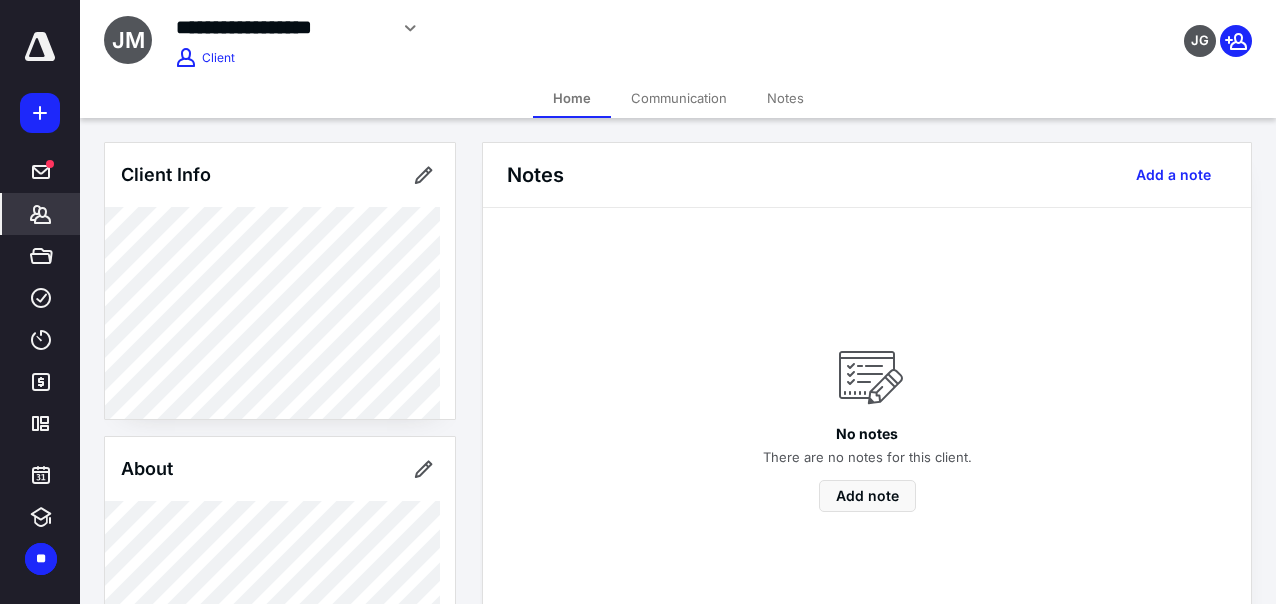 click on "**********" at bounding box center [281, 27] 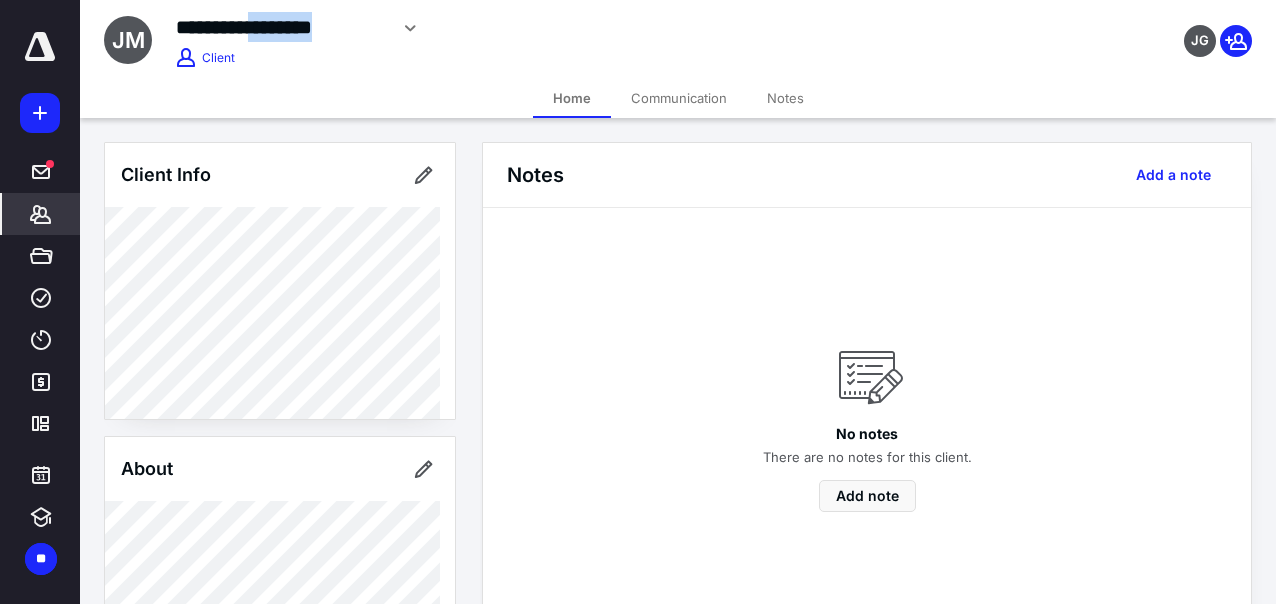click on "**********" at bounding box center (281, 27) 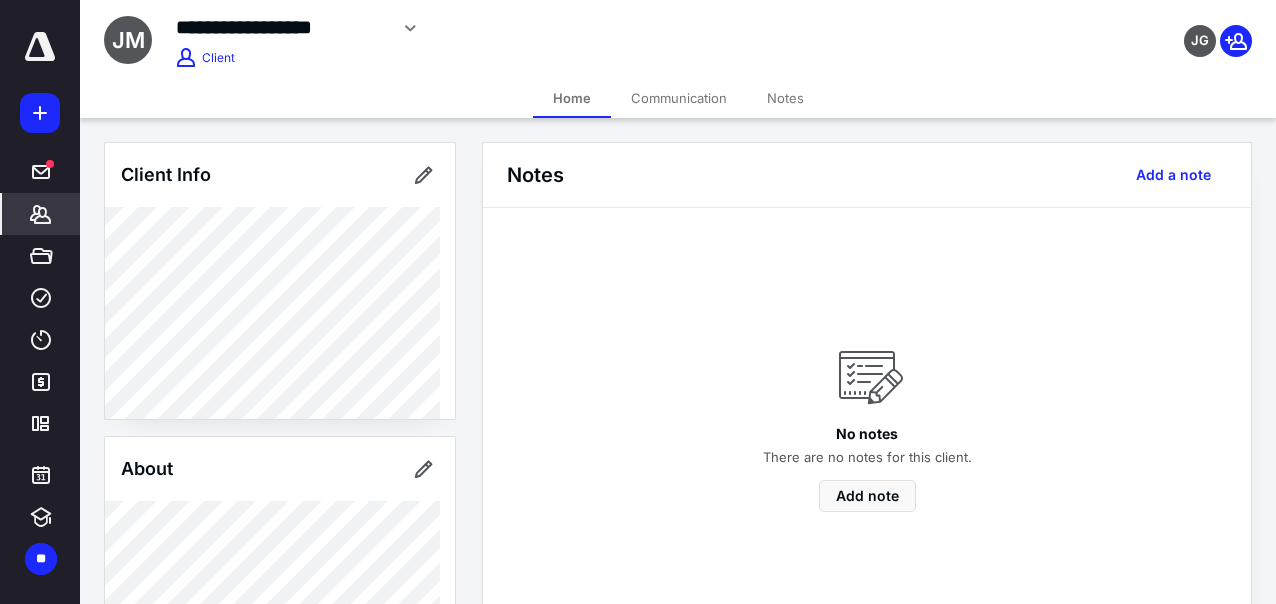 drag, startPoint x: 331, startPoint y: 15, endPoint x: 288, endPoint y: 85, distance: 82.1523 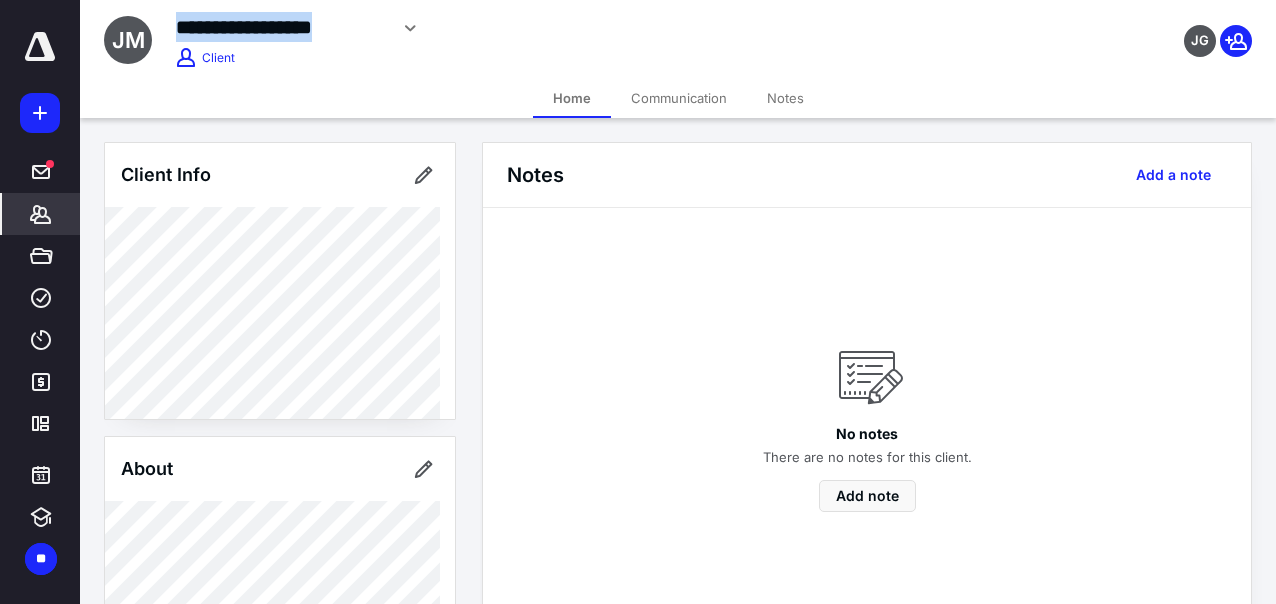 click on "**********" at bounding box center (519, 28) 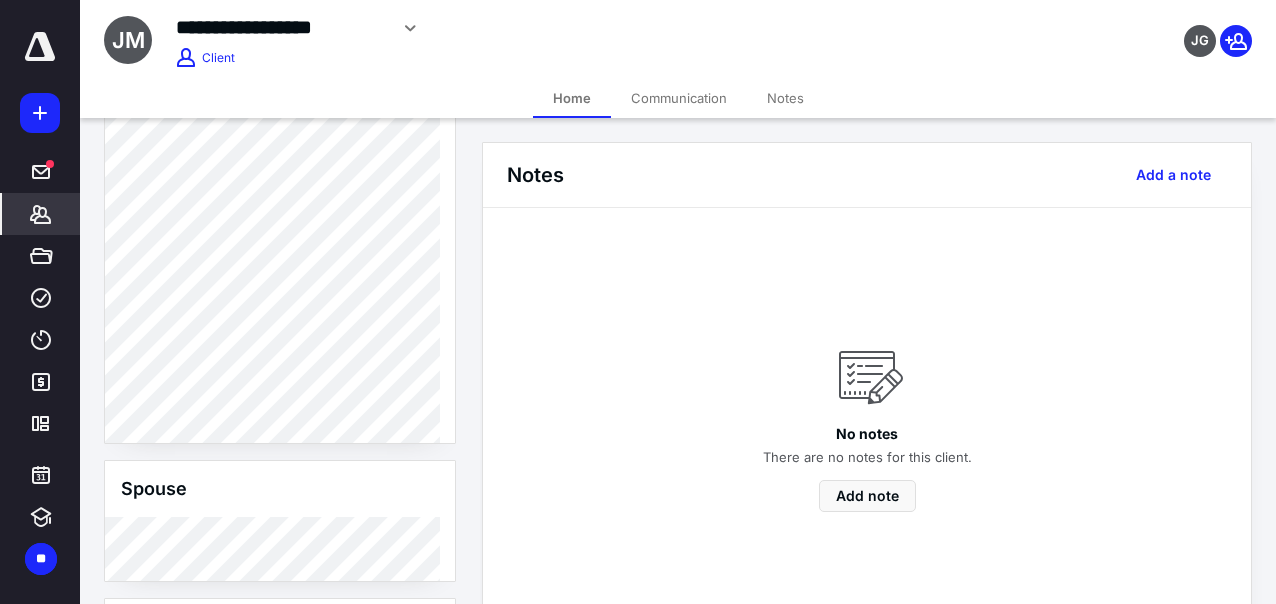 scroll, scrollTop: 560, scrollLeft: 0, axis: vertical 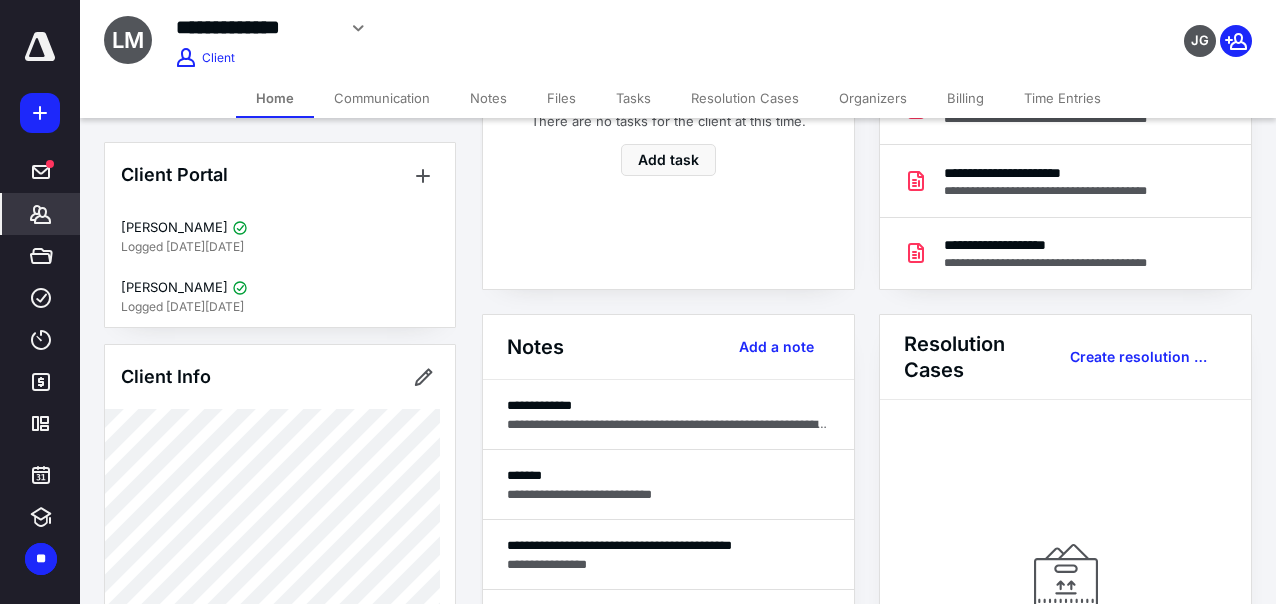 click on "**********" at bounding box center [668, 405] 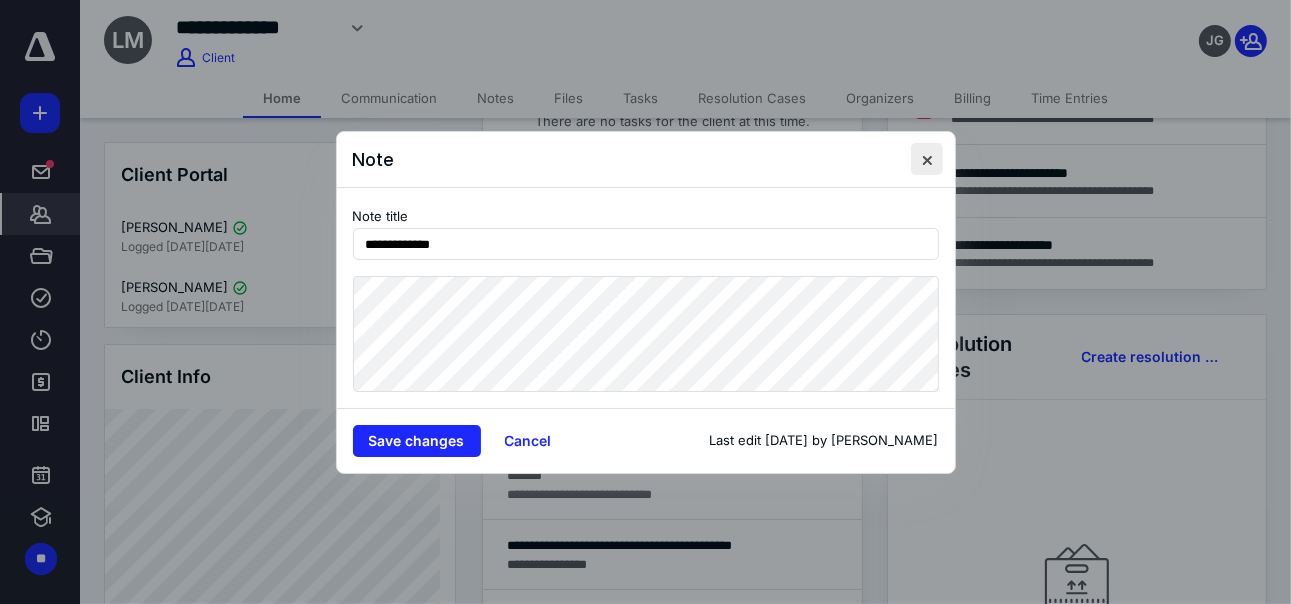 click at bounding box center [927, 159] 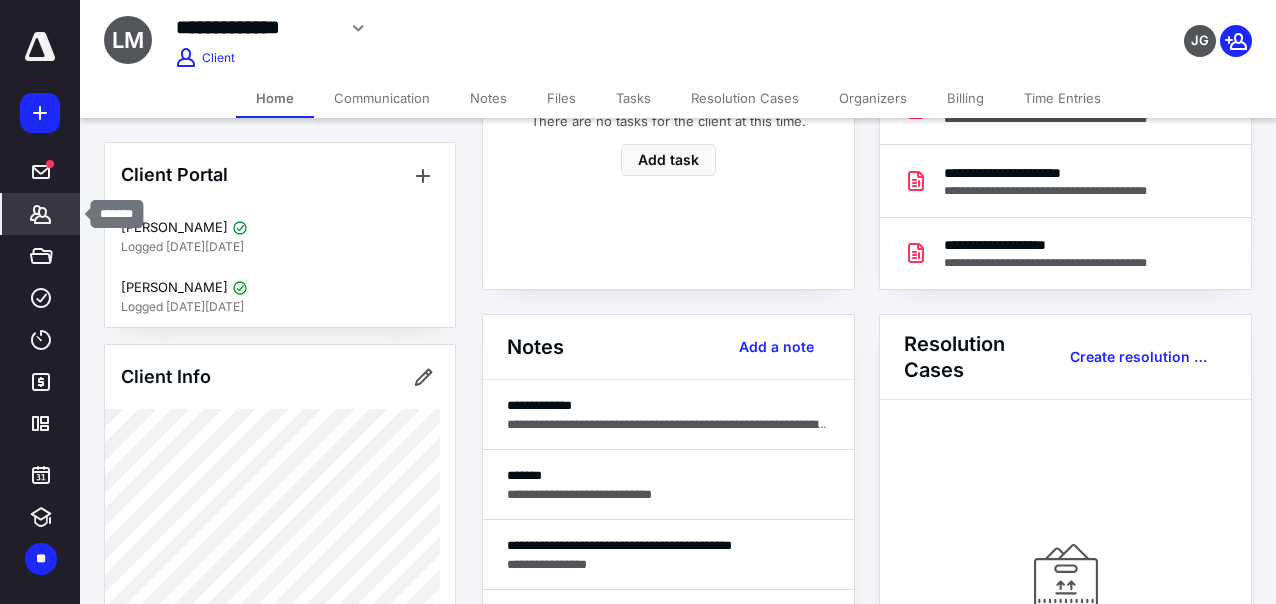 click 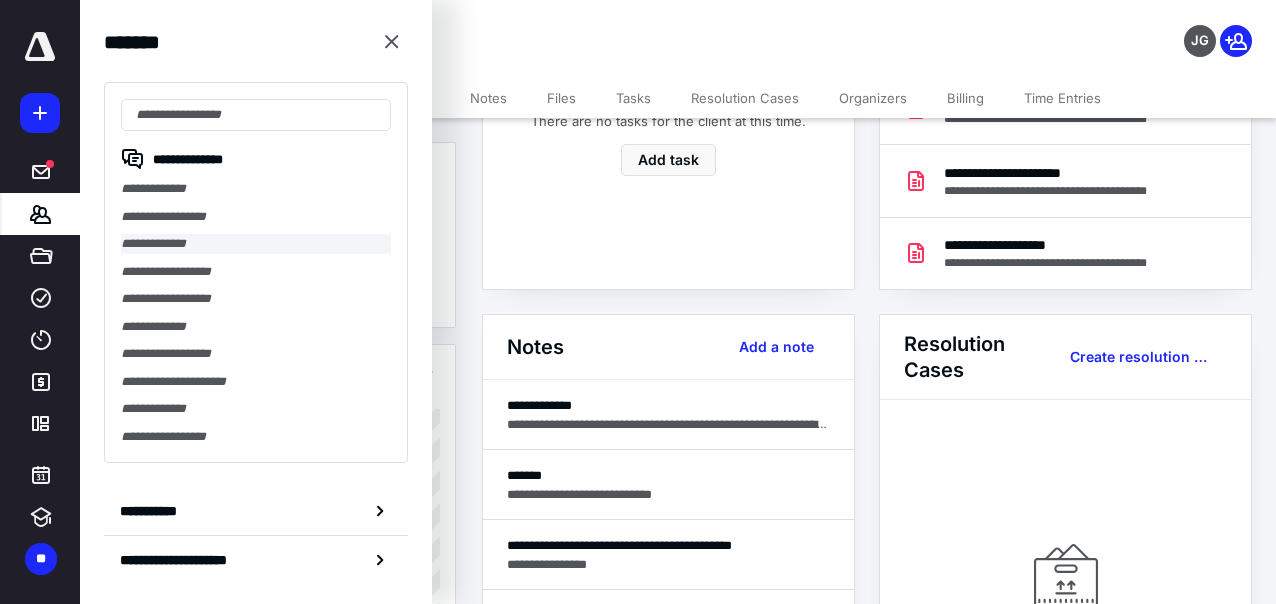 click on "**********" at bounding box center [256, 244] 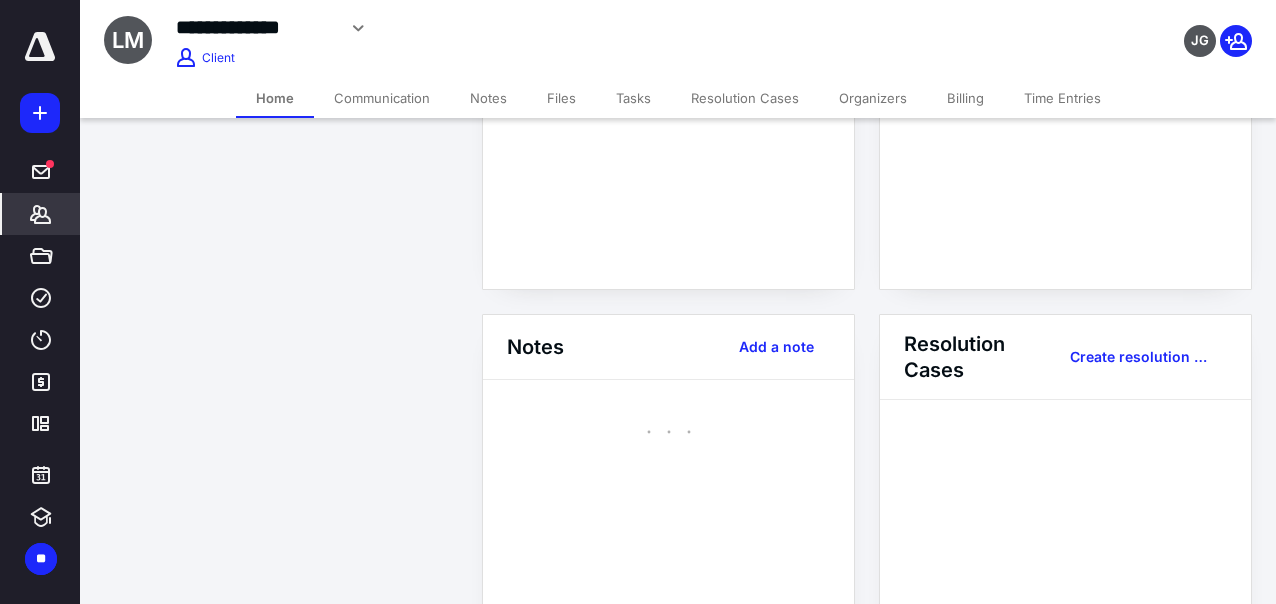 scroll, scrollTop: 352, scrollLeft: 0, axis: vertical 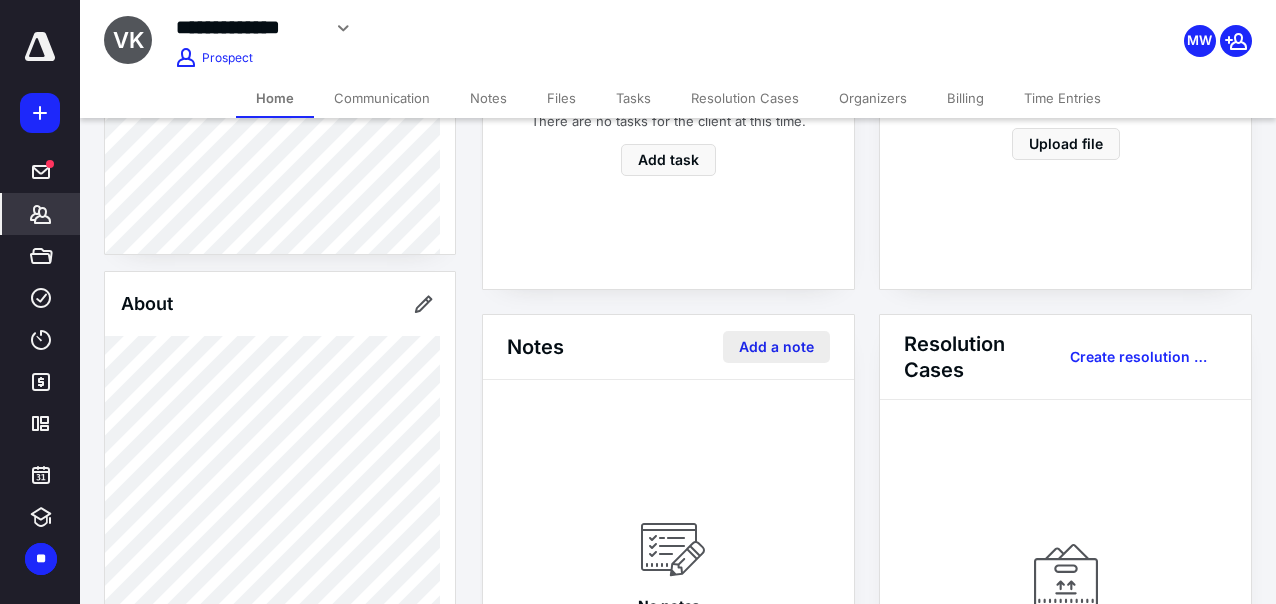 click on "Add a note" at bounding box center [776, 347] 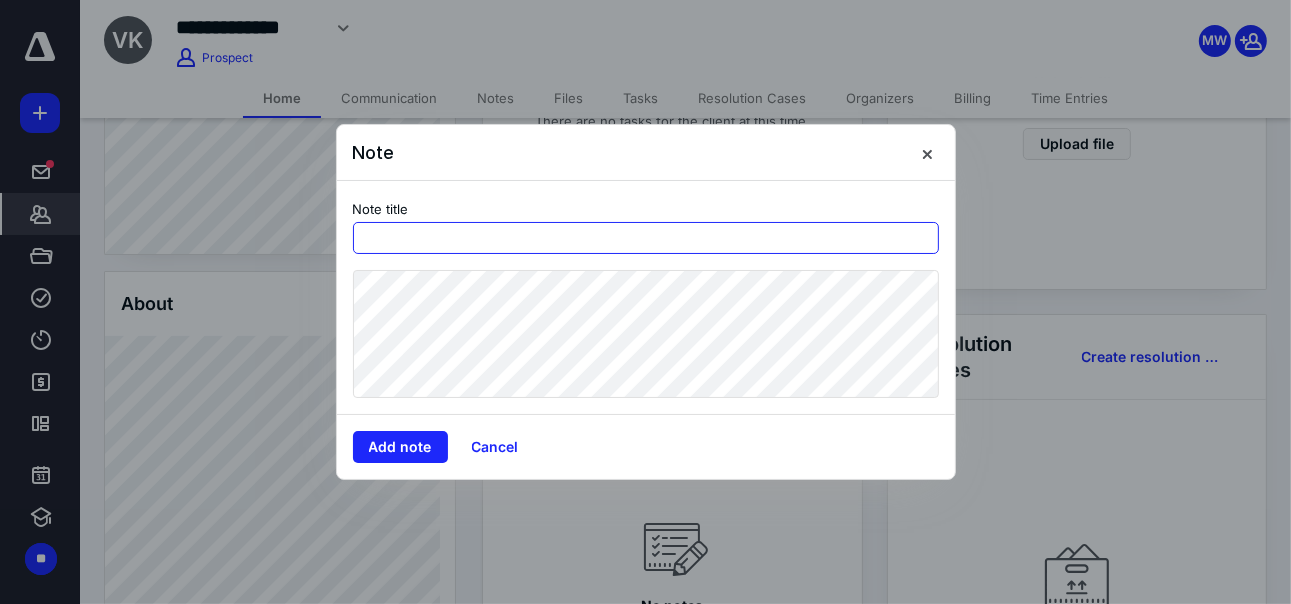 click at bounding box center (646, 238) 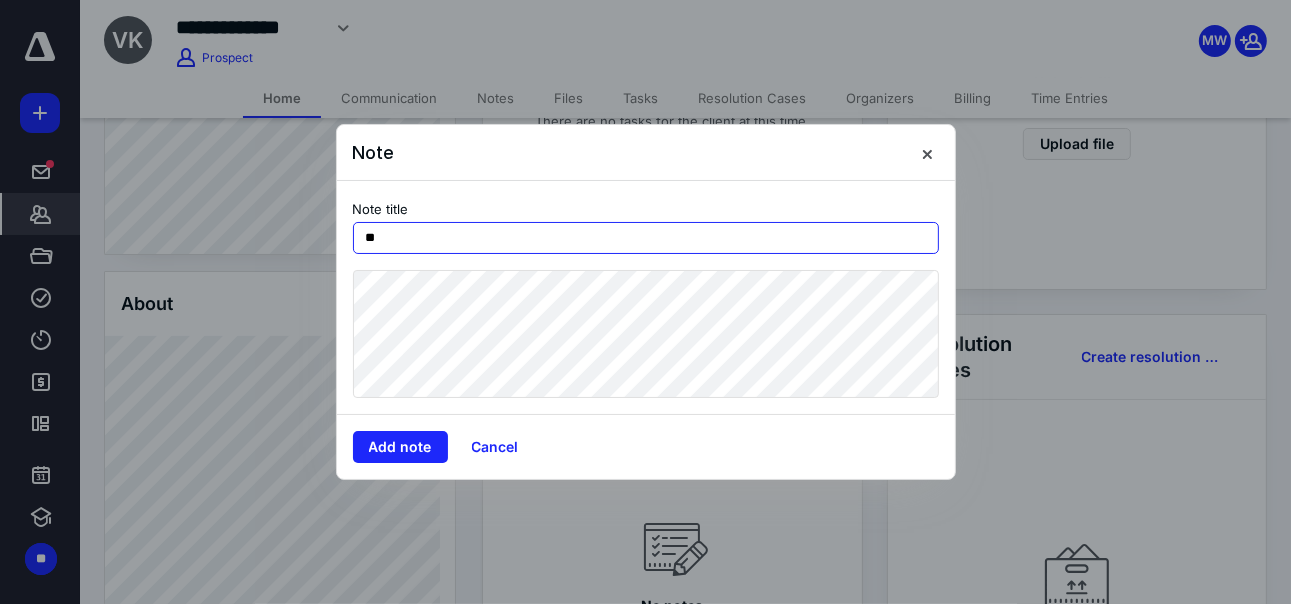 type on "*" 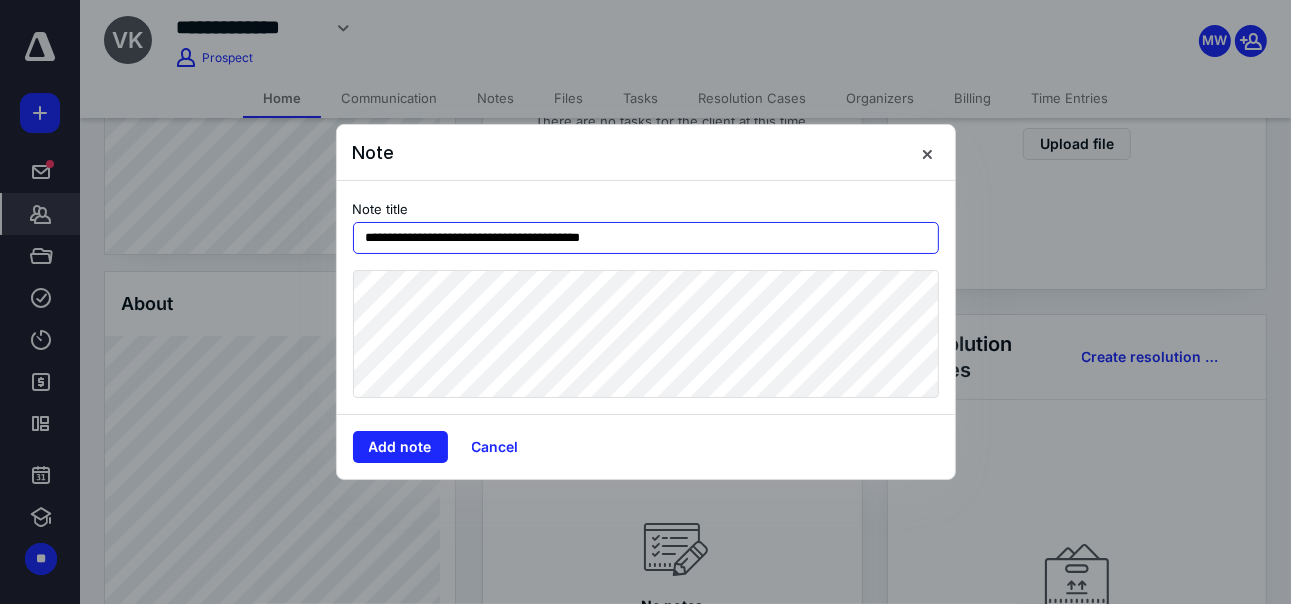 type on "**********" 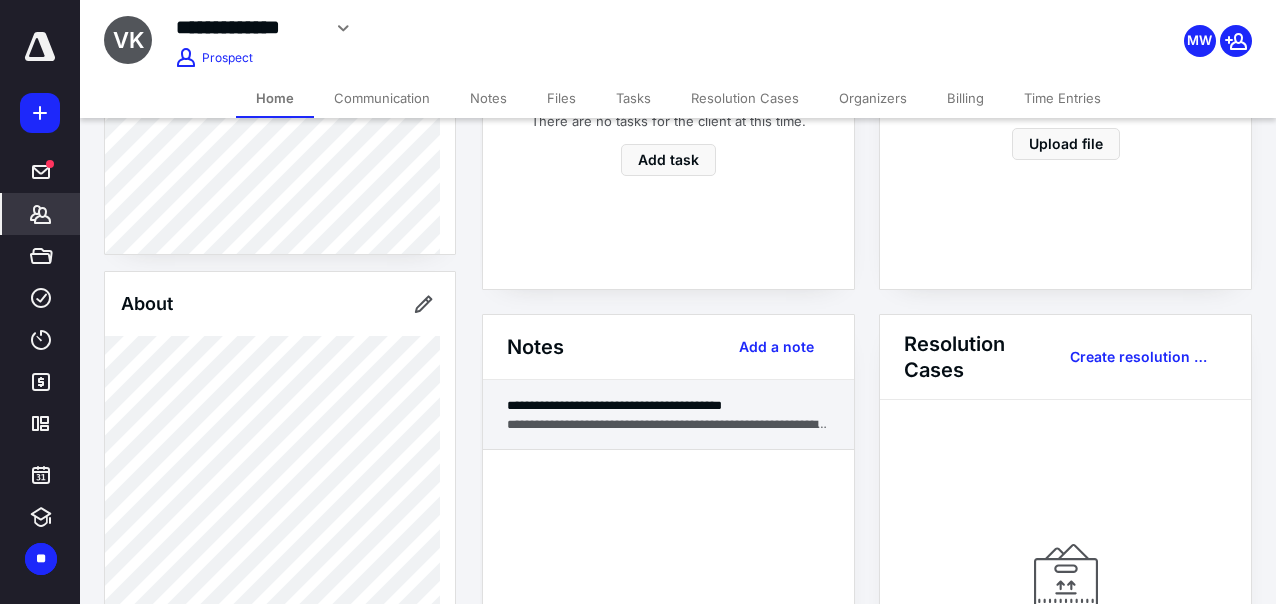 click on "**********" at bounding box center [668, 405] 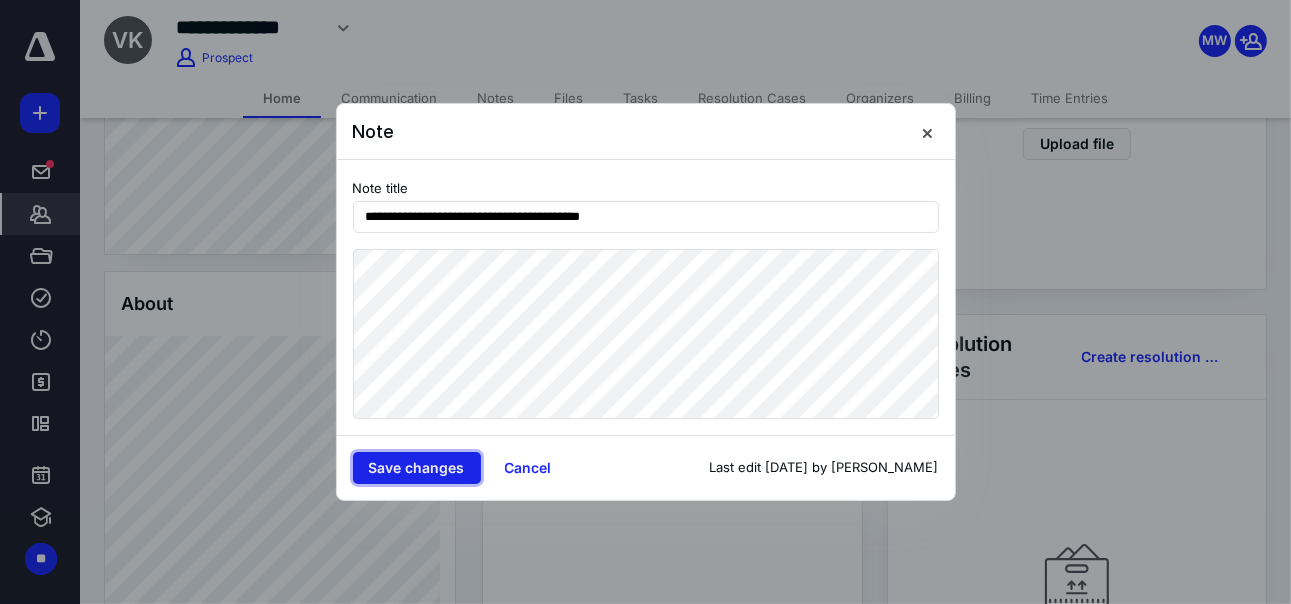 click on "Save changes" at bounding box center [417, 468] 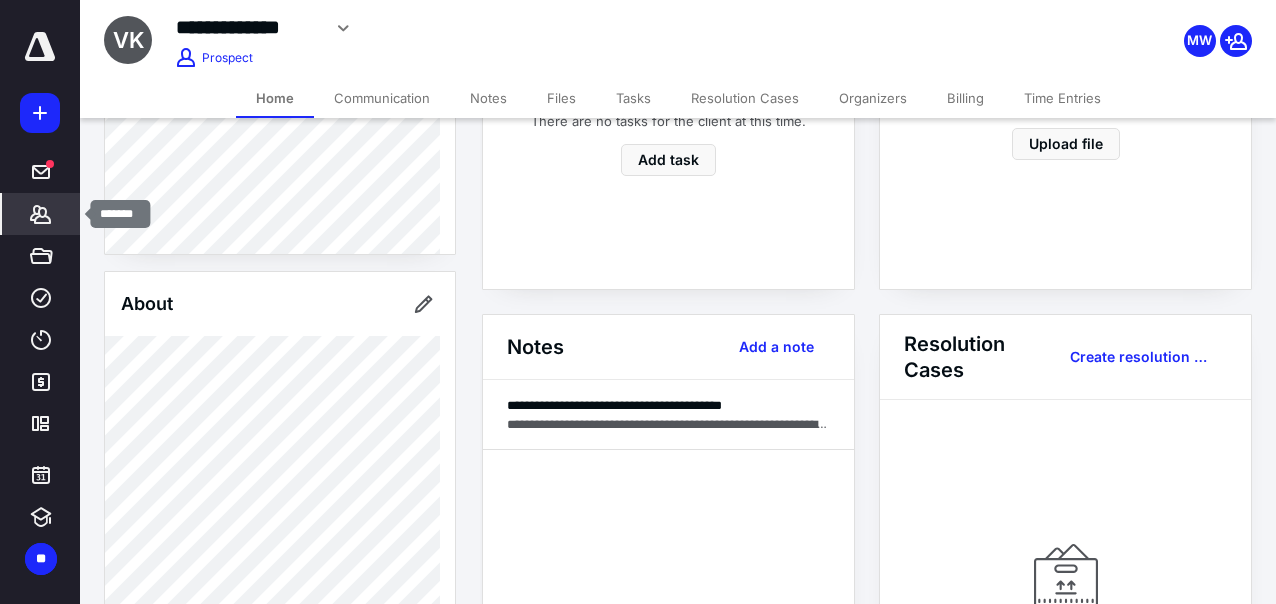 click on "*******" at bounding box center [41, 214] 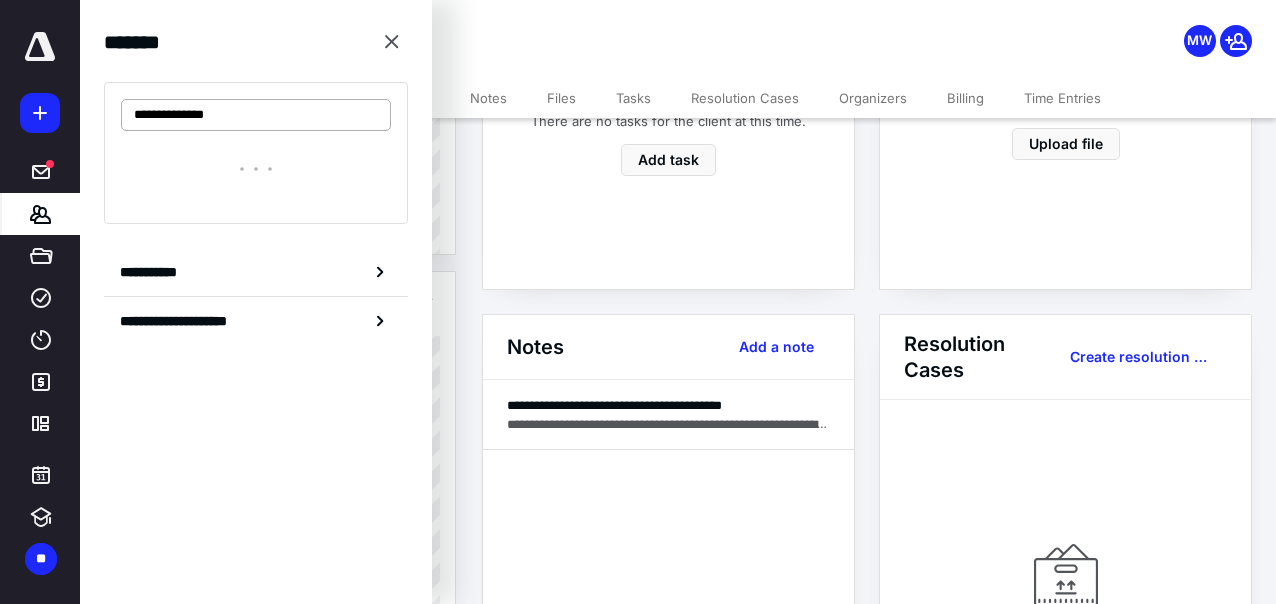 click on "**********" at bounding box center (256, 115) 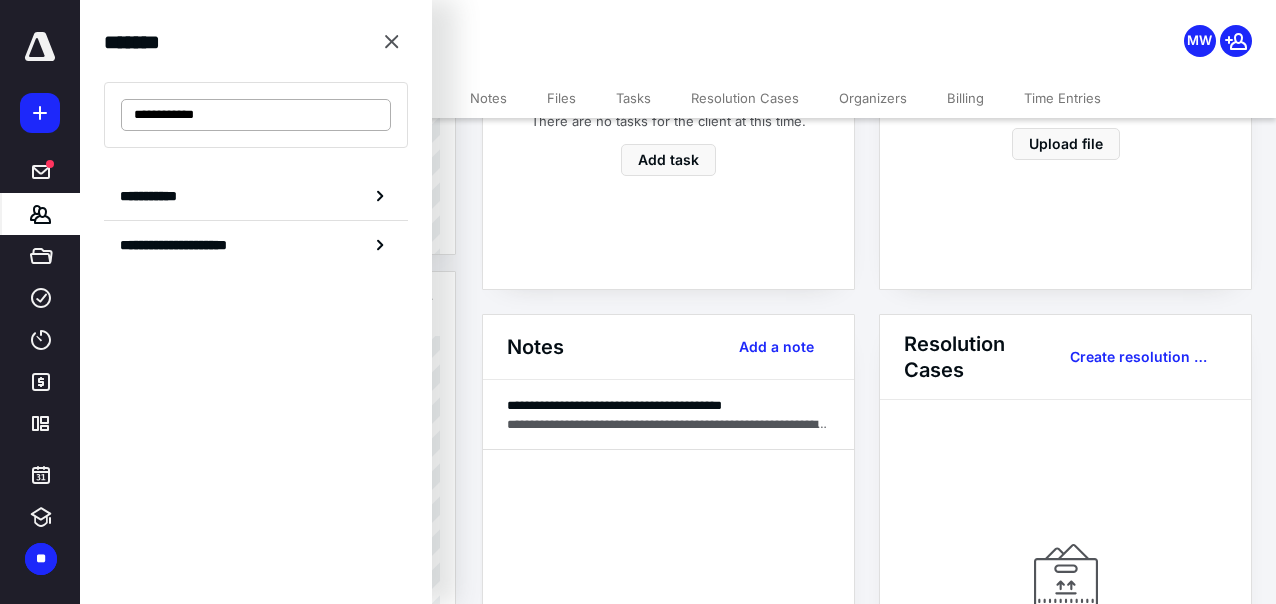 click on "**********" at bounding box center (256, 115) 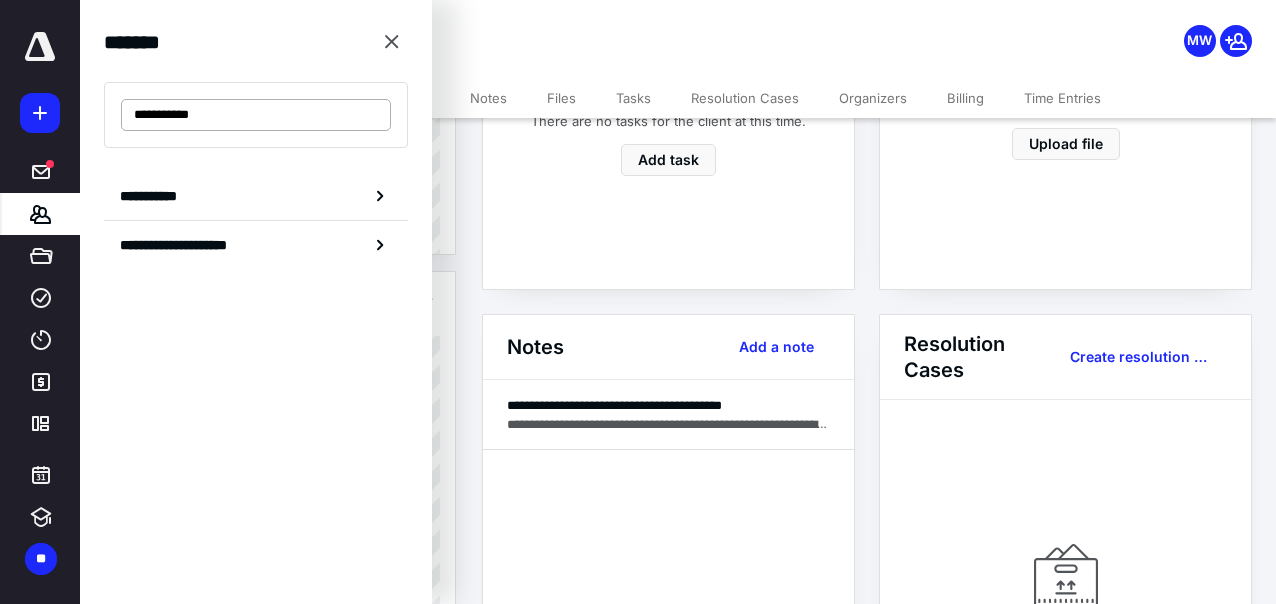click on "**********" at bounding box center (256, 115) 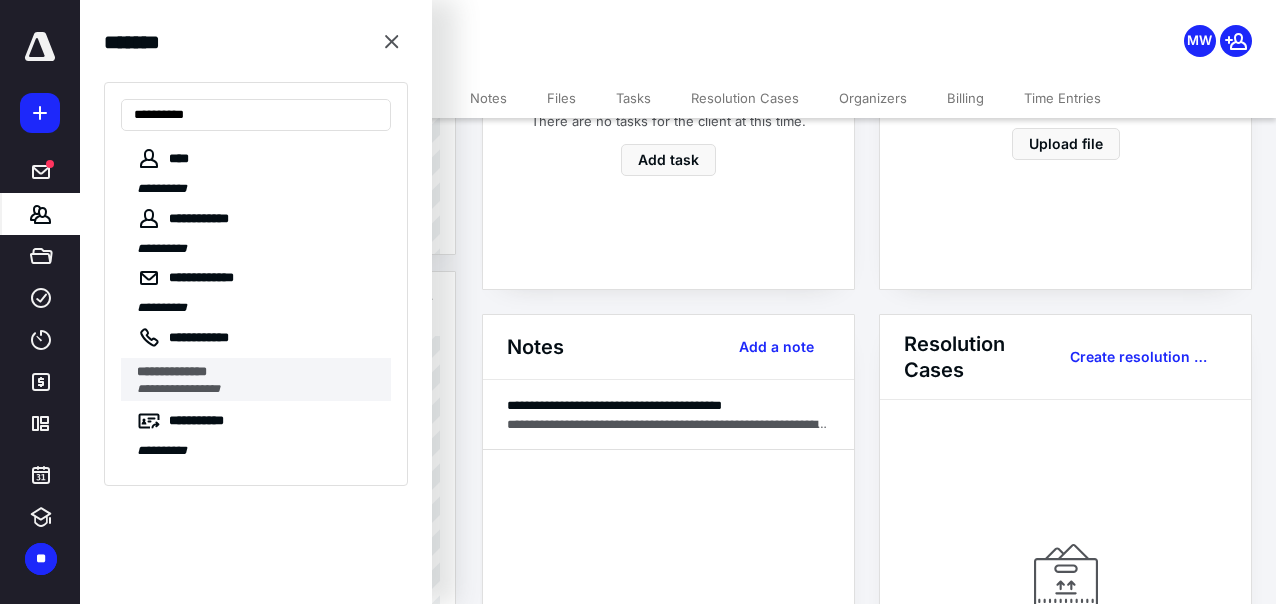 type on "**********" 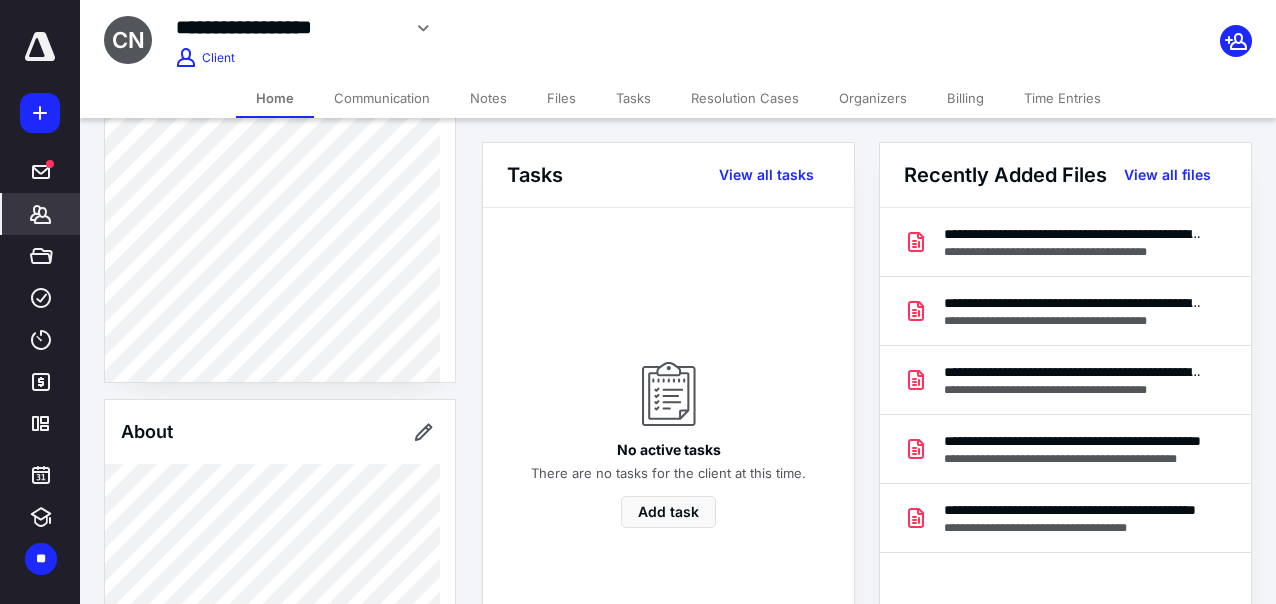 scroll, scrollTop: 336, scrollLeft: 0, axis: vertical 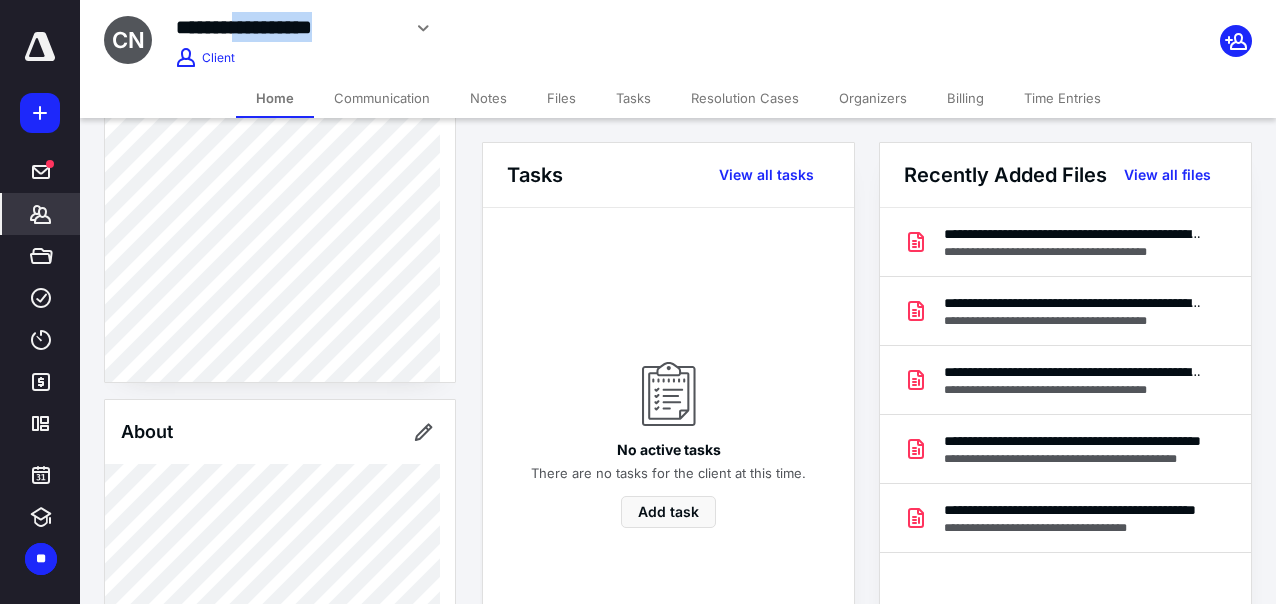 click on "**********" at bounding box center [288, 27] 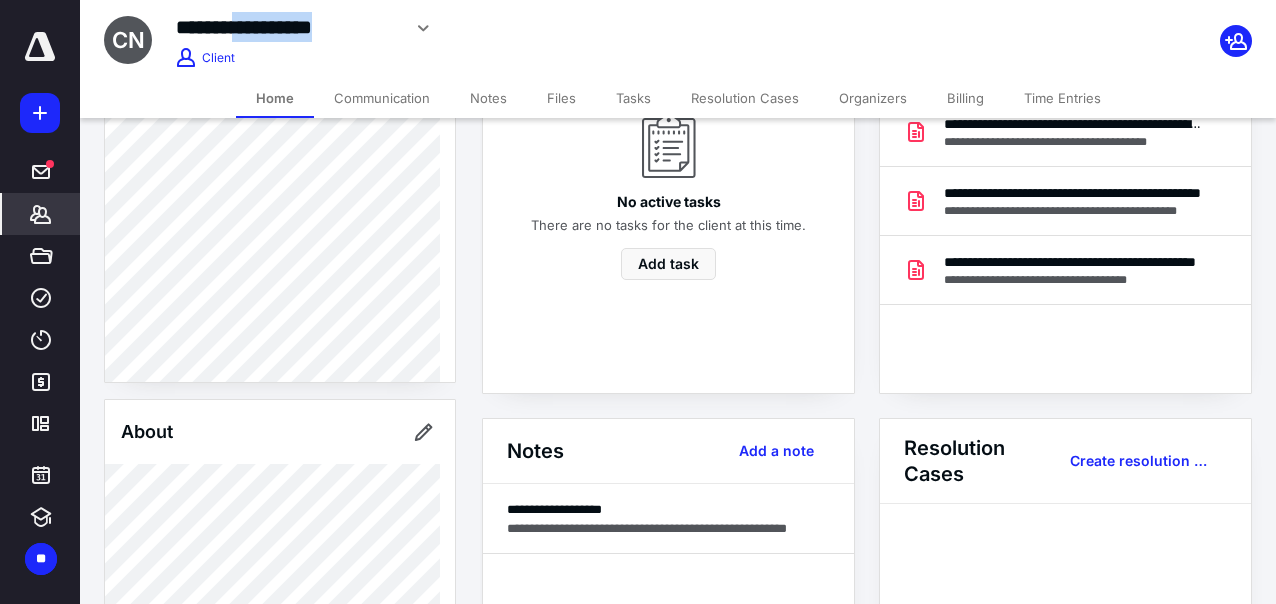 scroll, scrollTop: 250, scrollLeft: 0, axis: vertical 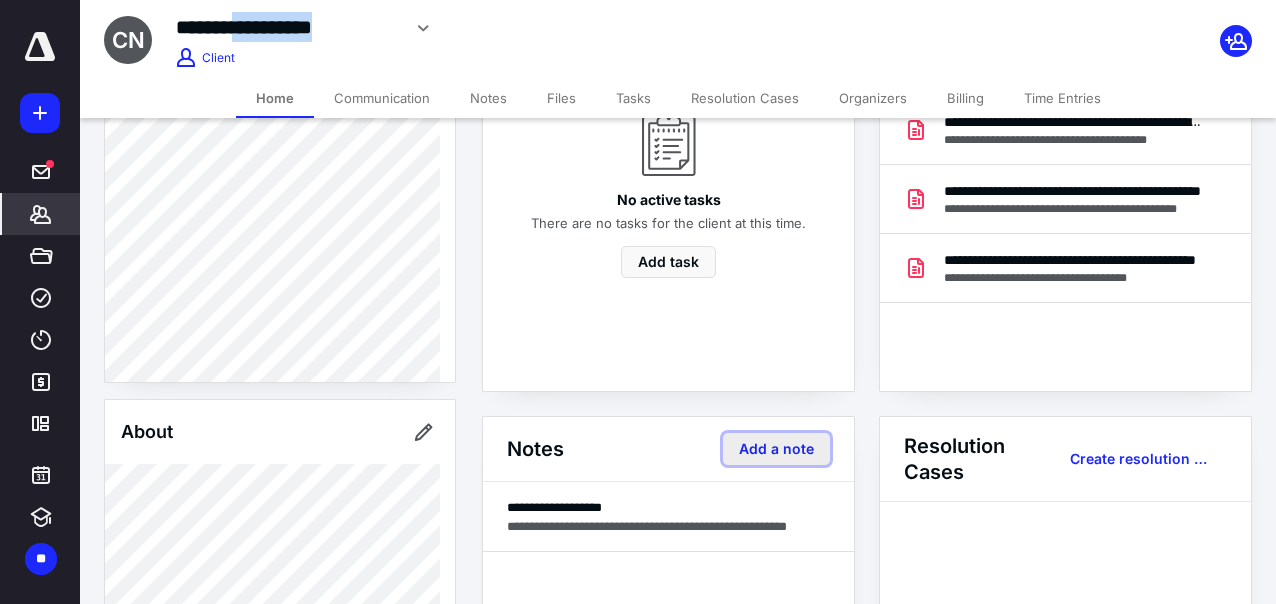 click on "Add a note" at bounding box center (776, 449) 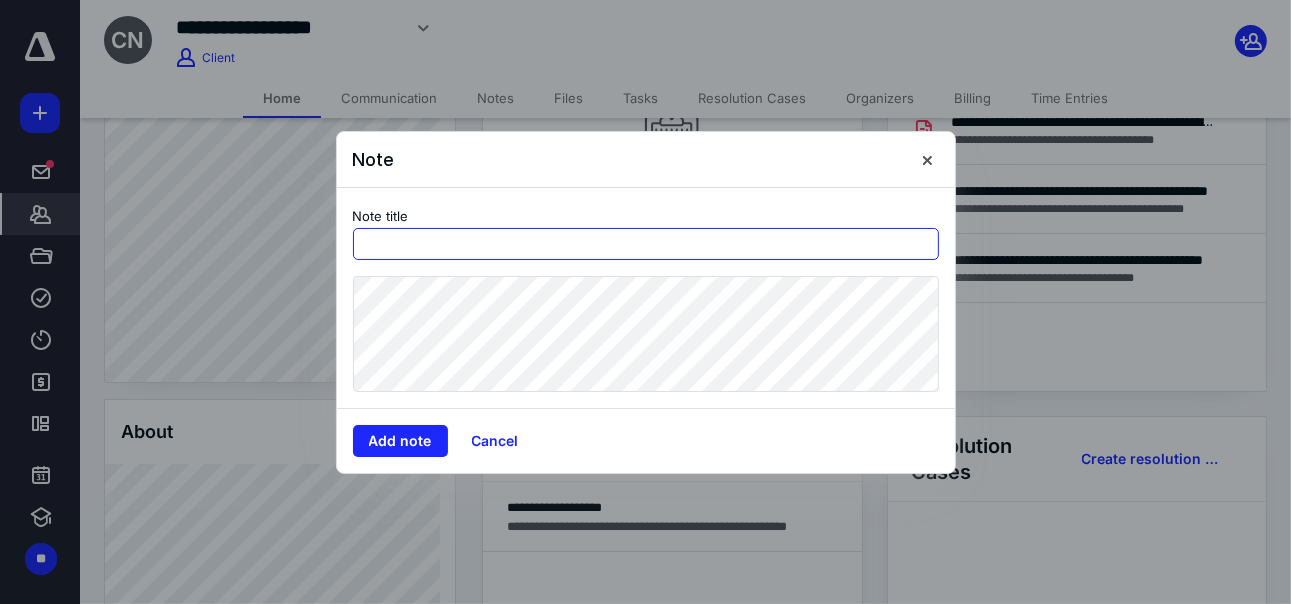 click at bounding box center (646, 244) 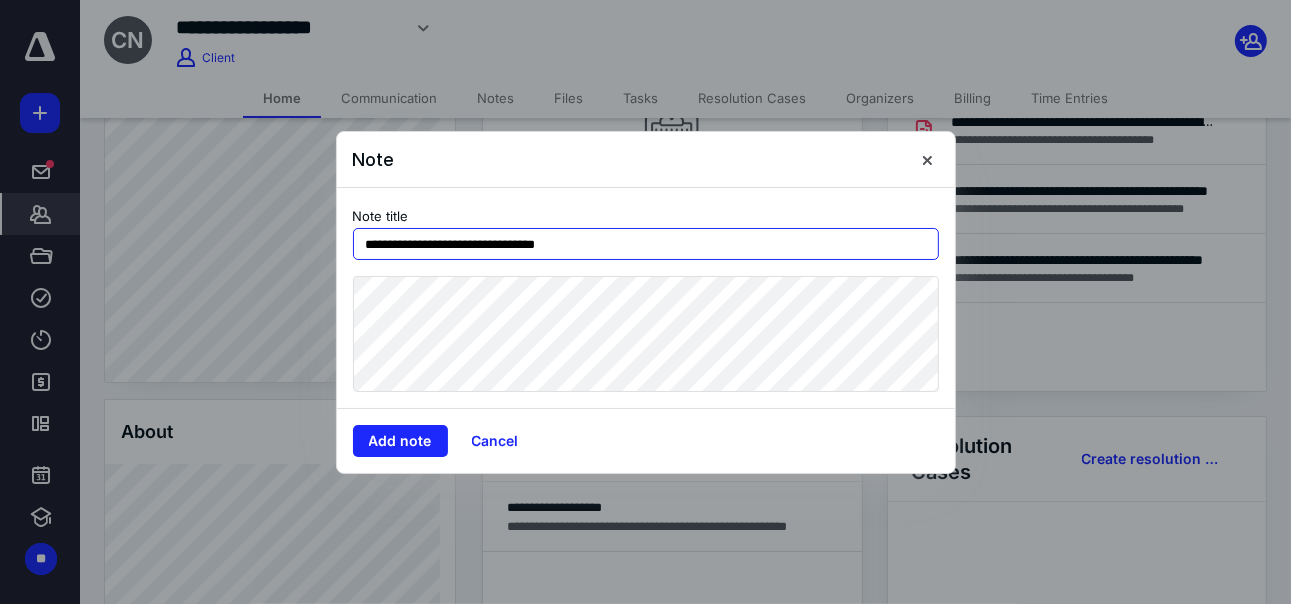type on "**********" 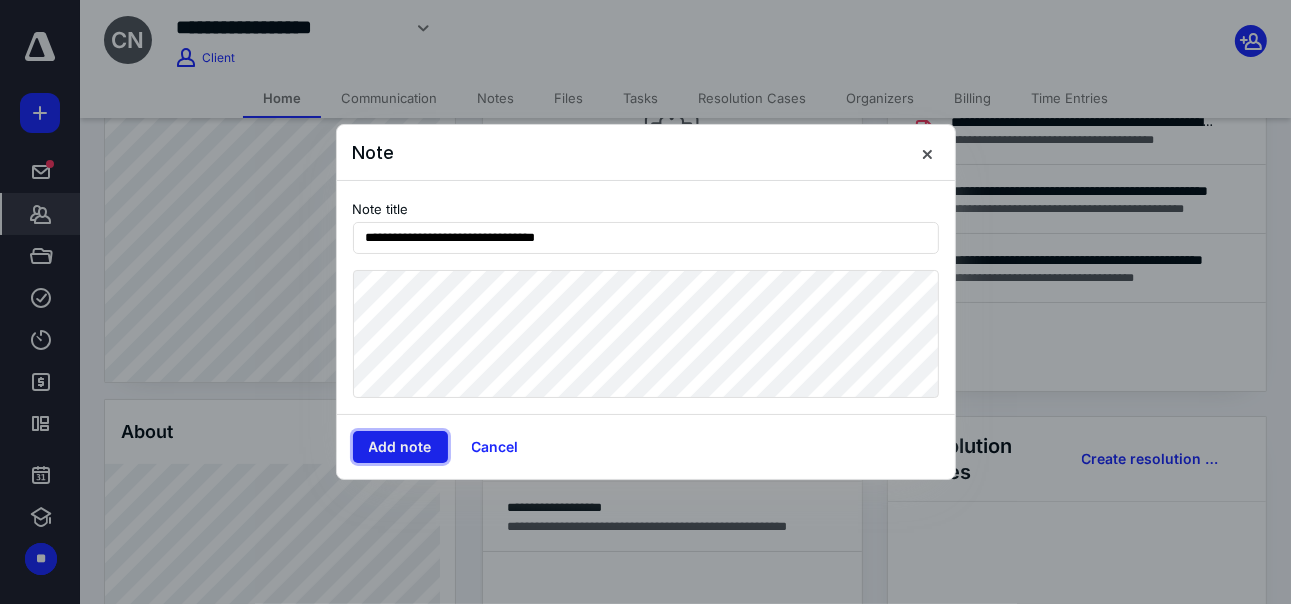 click on "Add note" at bounding box center [400, 447] 